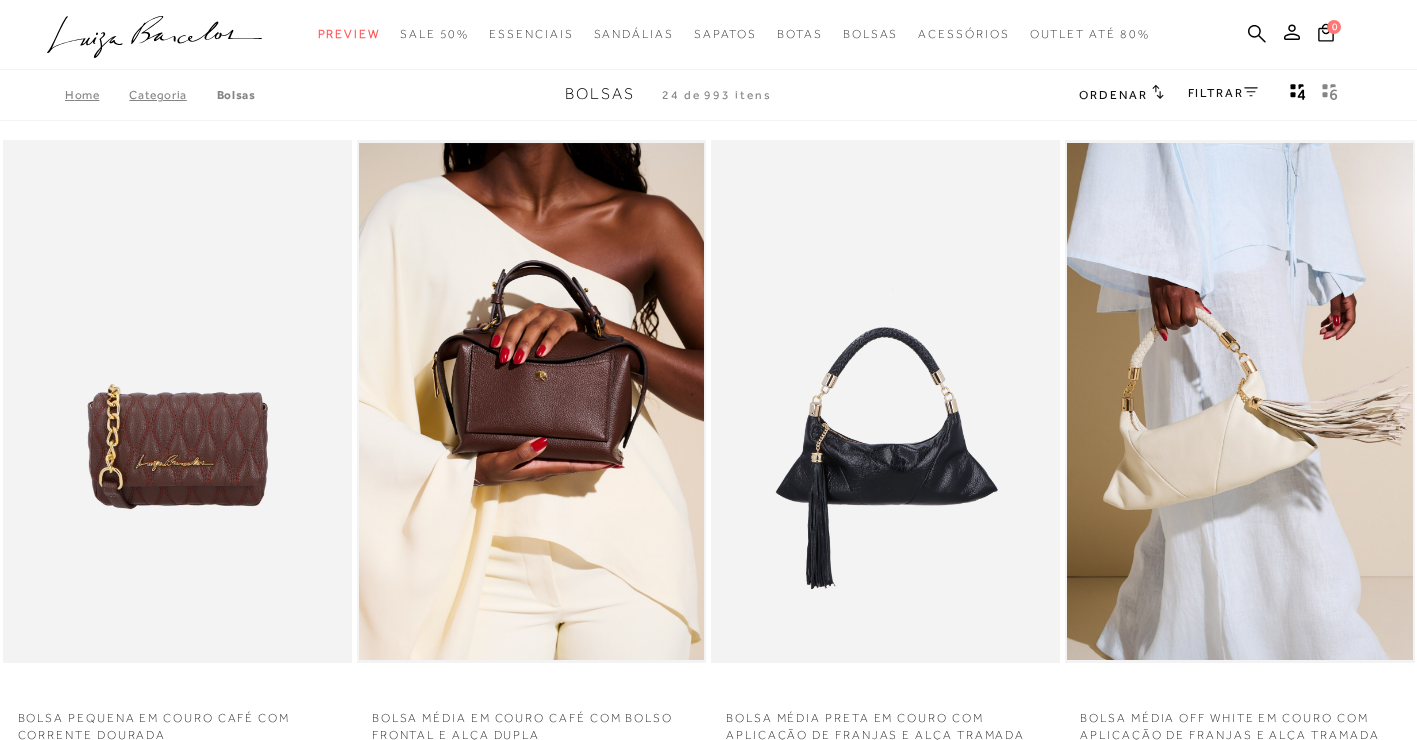 scroll, scrollTop: 700, scrollLeft: 0, axis: vertical 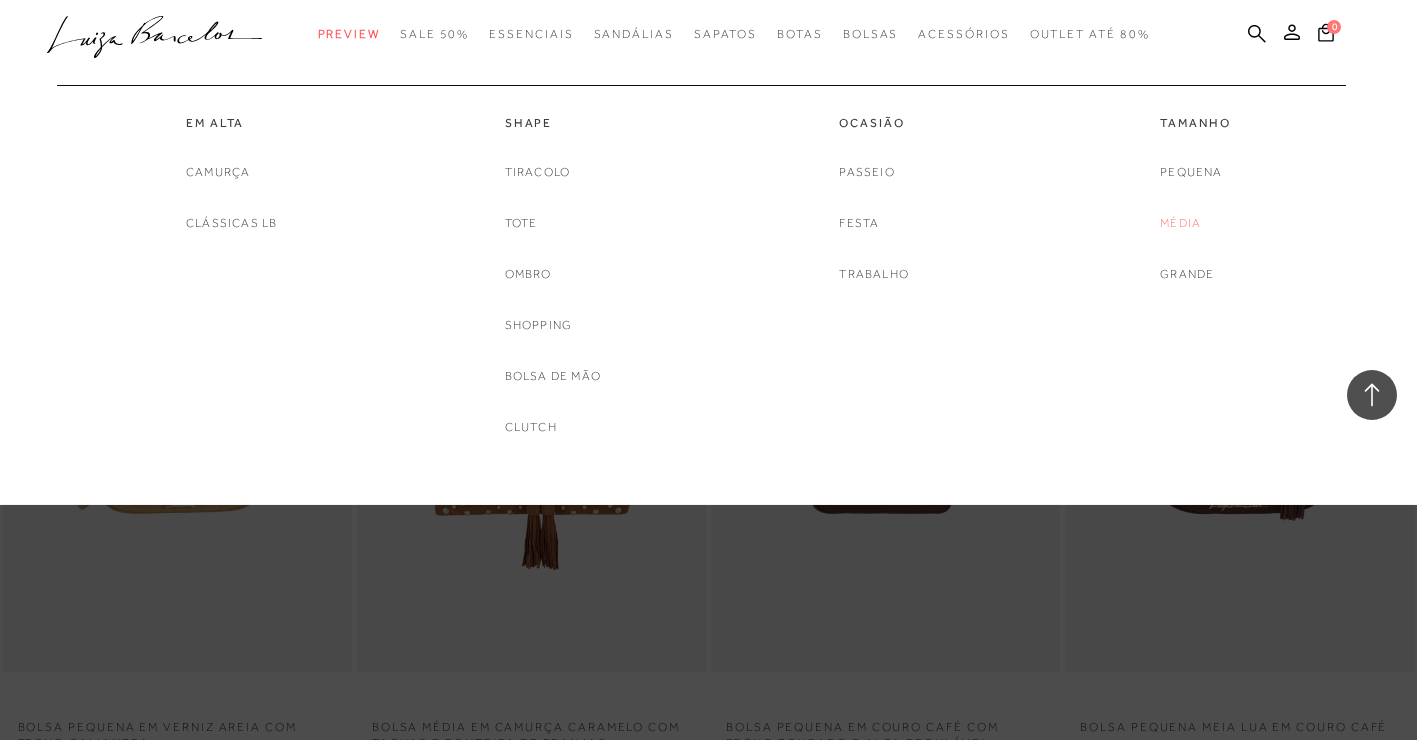 click on "Média" at bounding box center [1180, 223] 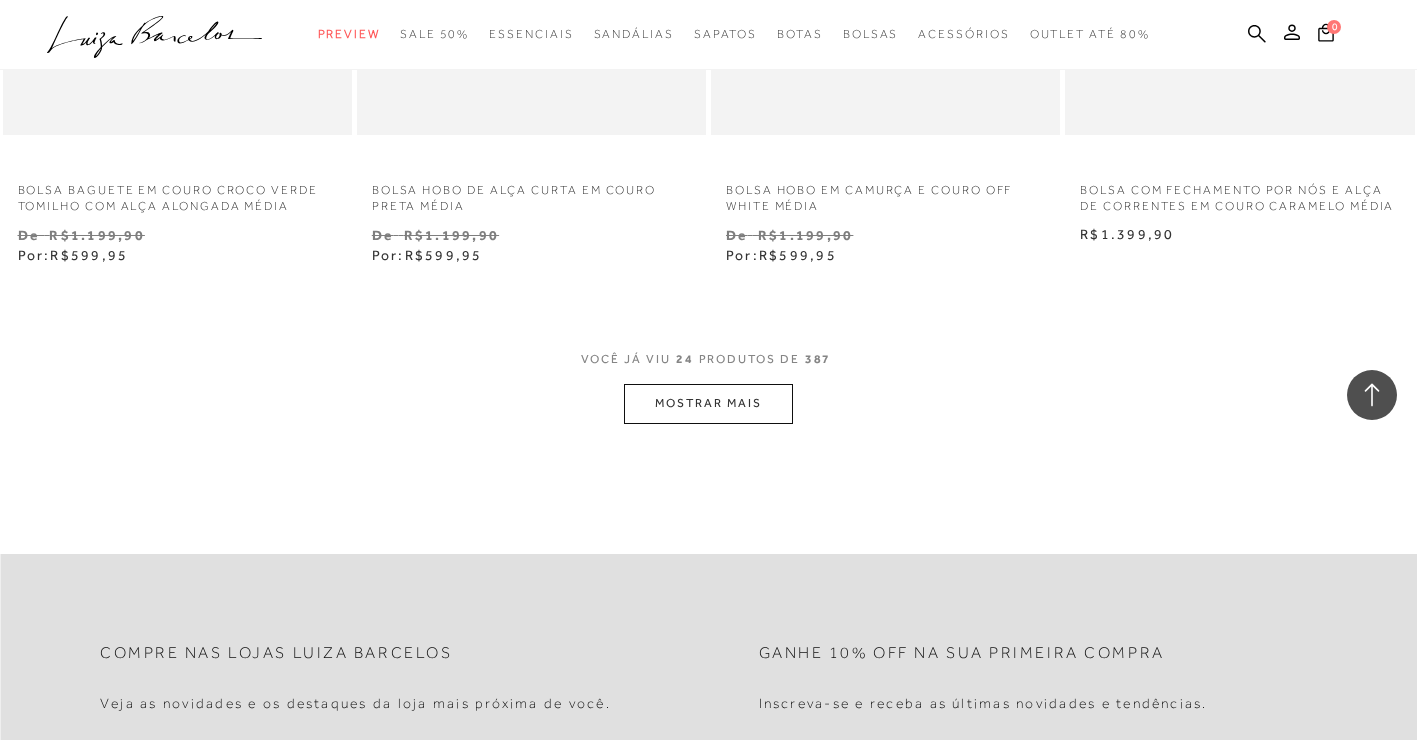 scroll, scrollTop: 3800, scrollLeft: 0, axis: vertical 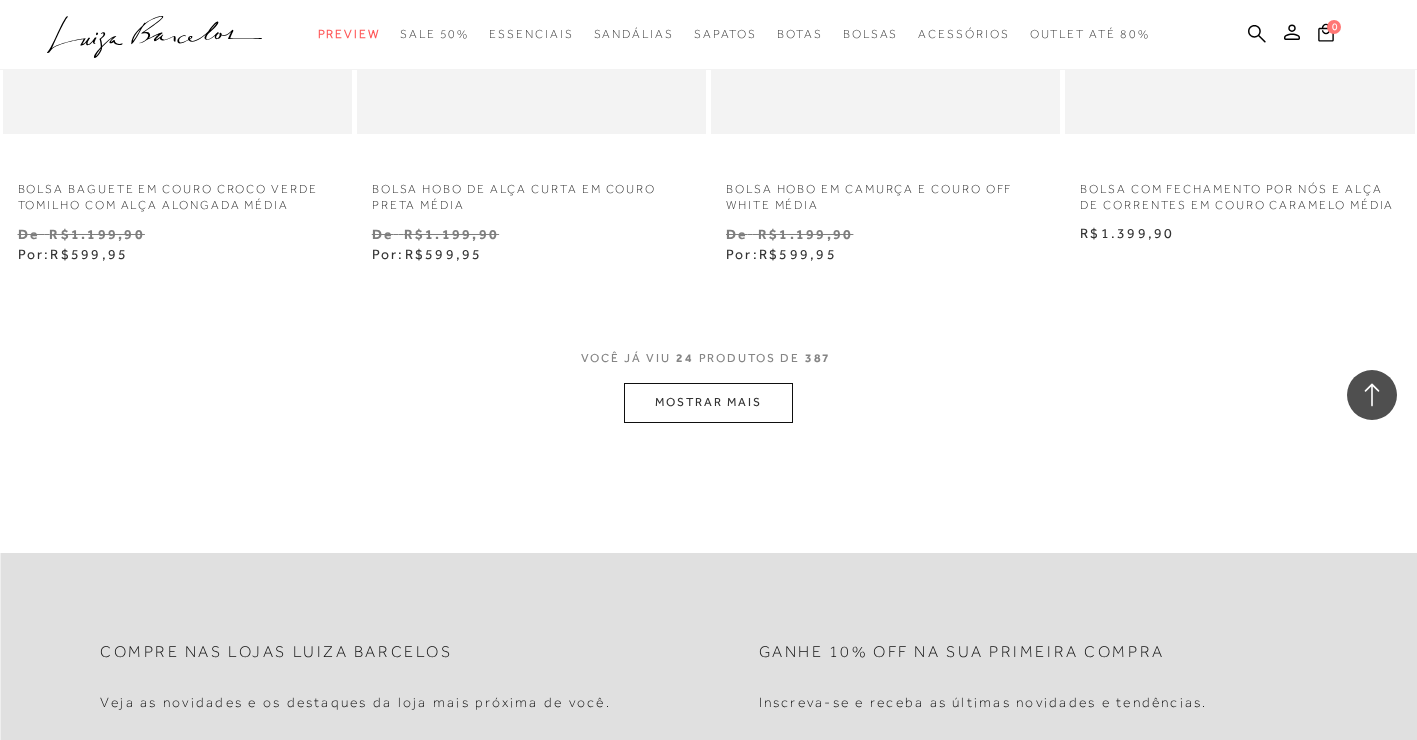 click on "MOSTRAR MAIS" at bounding box center (708, 402) 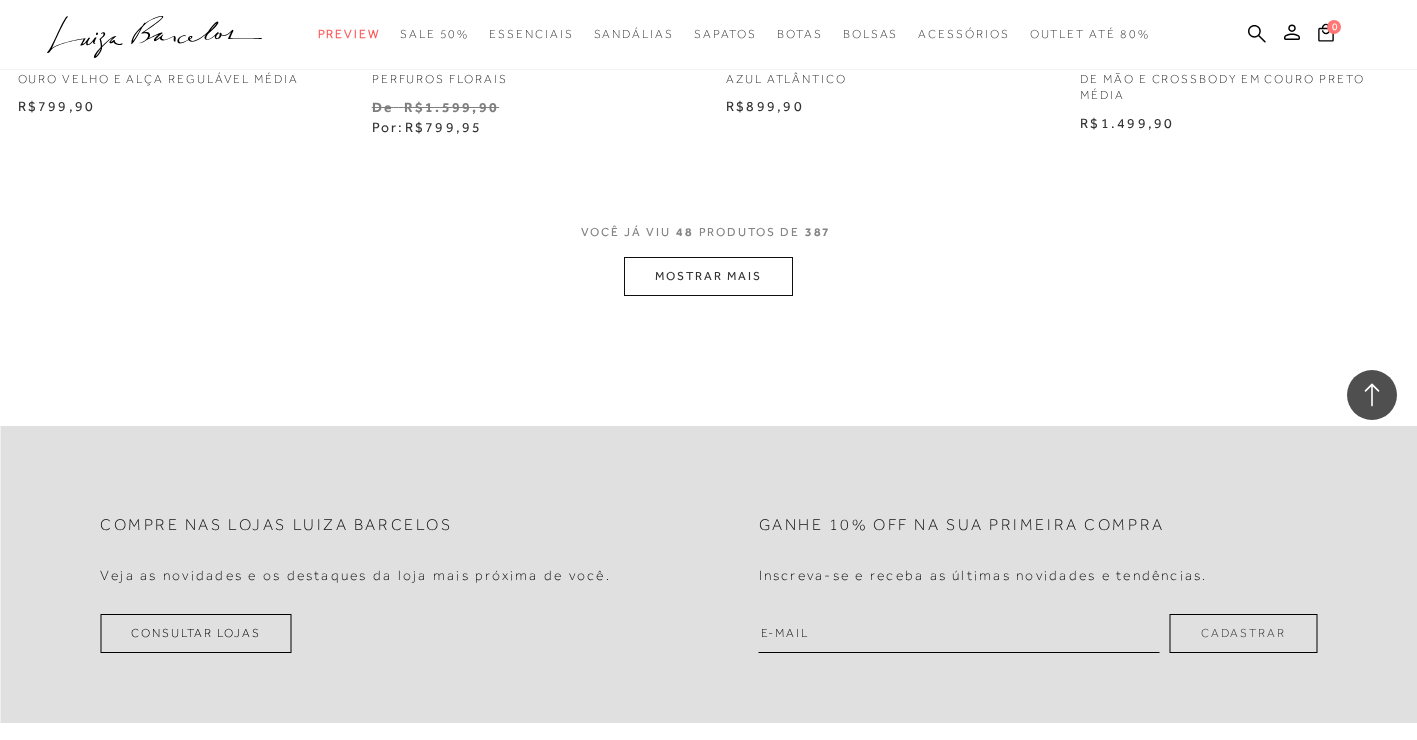 scroll, scrollTop: 8000, scrollLeft: 0, axis: vertical 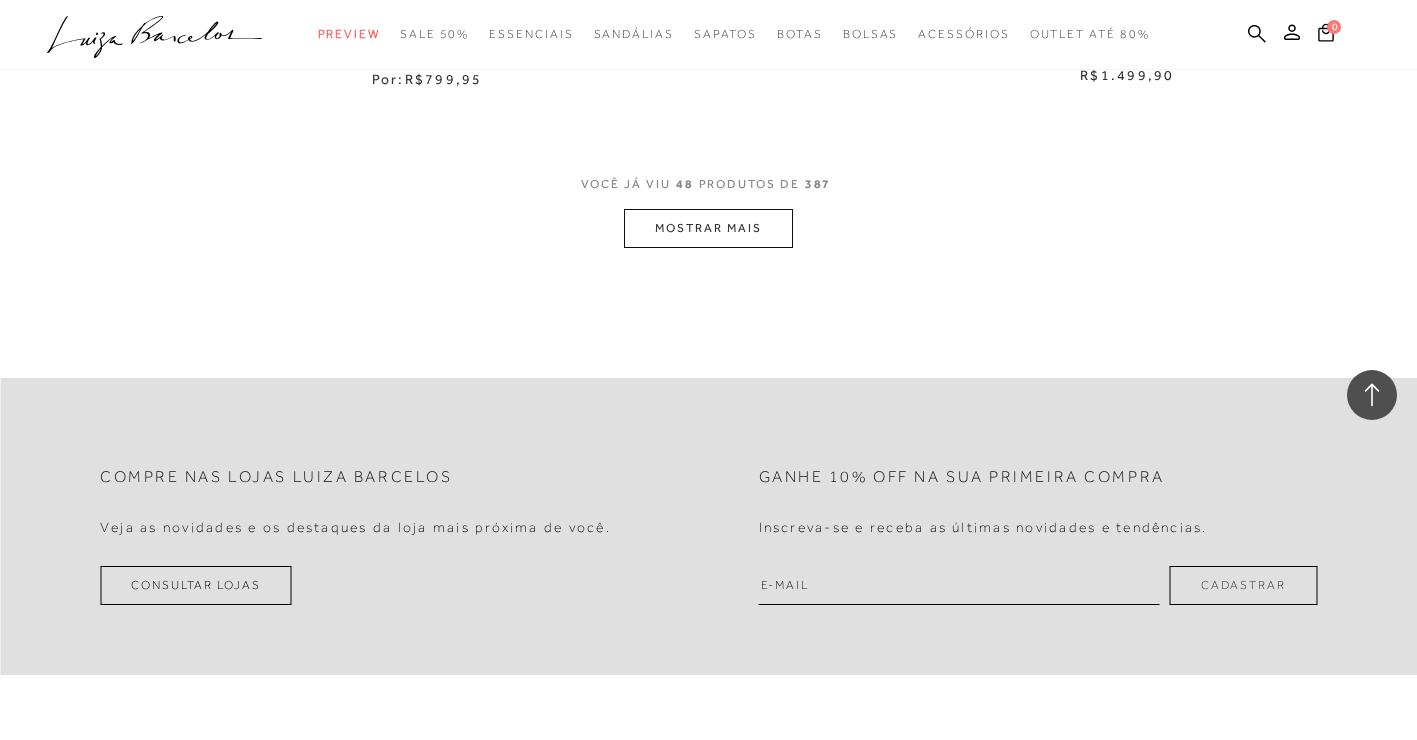 click on "MOSTRAR MAIS" at bounding box center [708, 228] 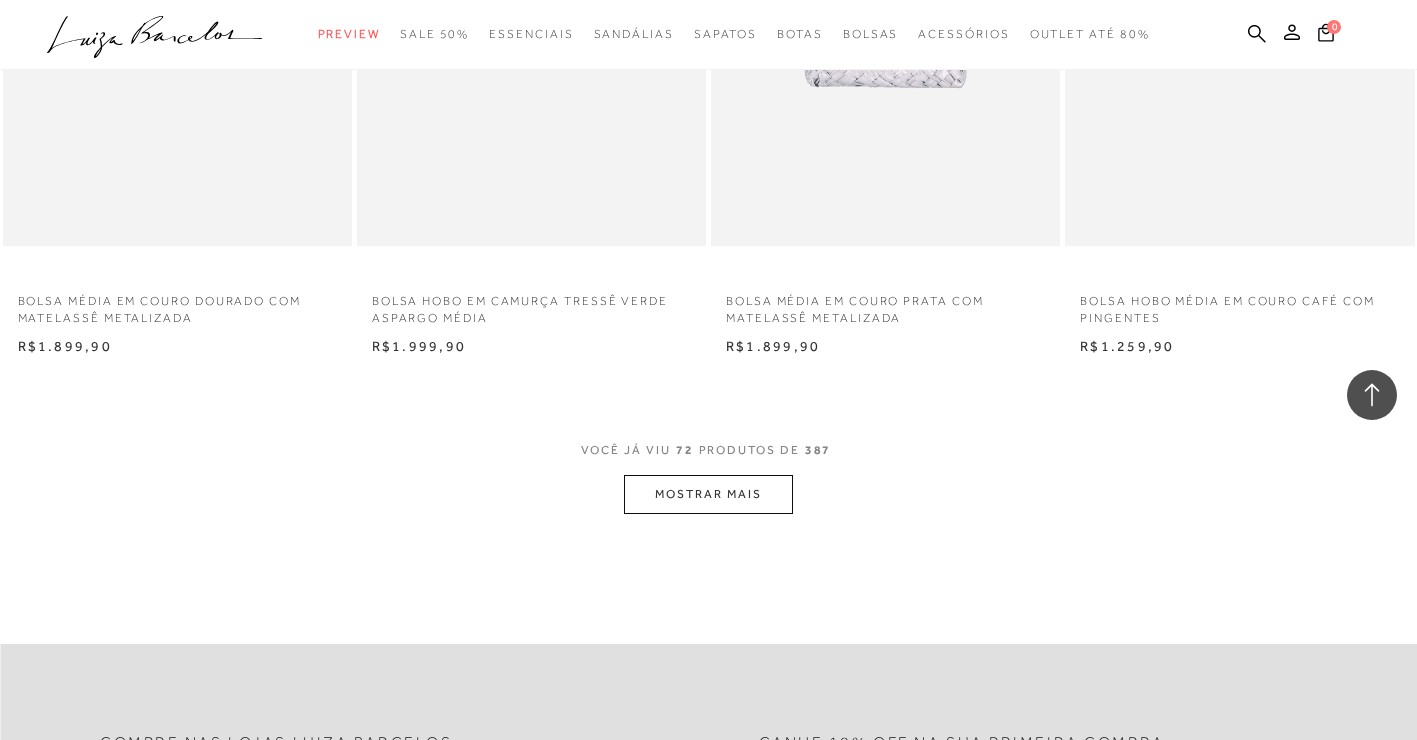 scroll, scrollTop: 11800, scrollLeft: 0, axis: vertical 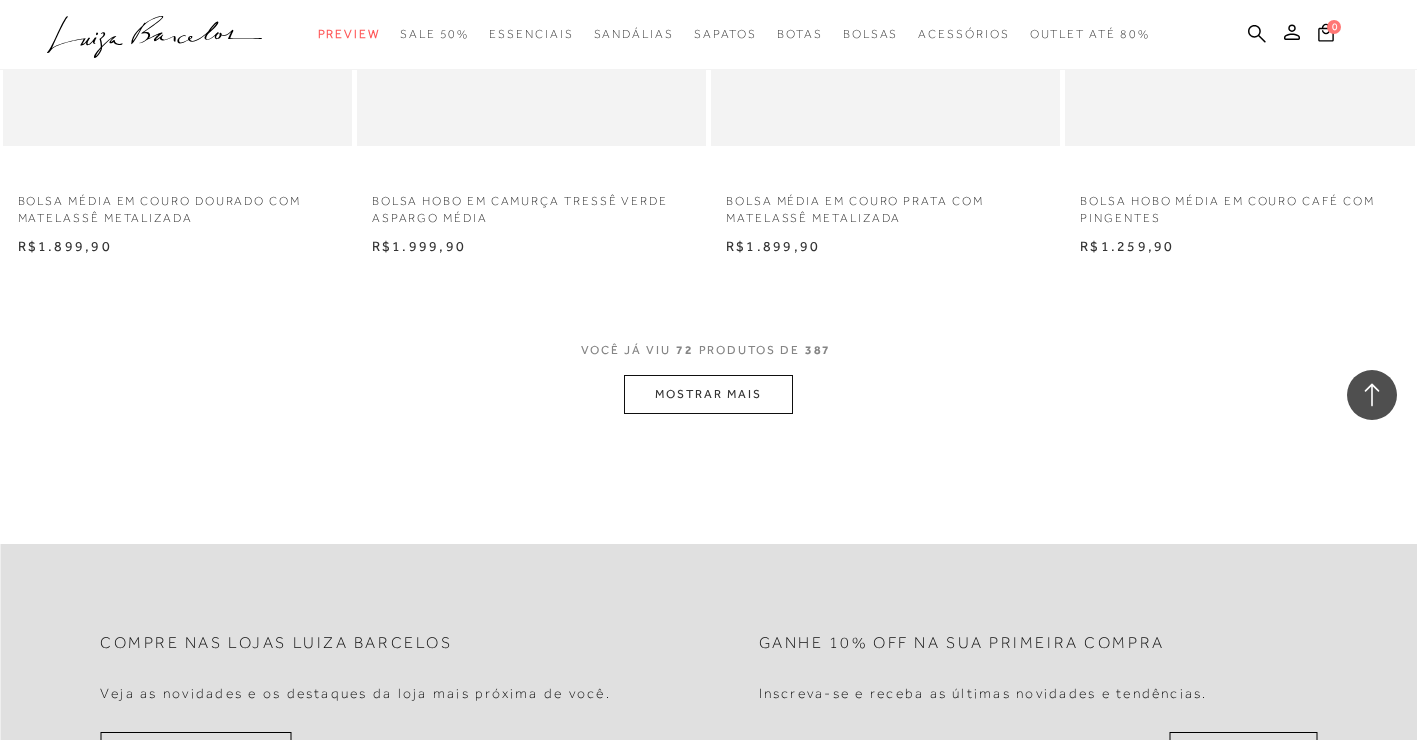 click on "MOSTRAR MAIS" at bounding box center [708, 394] 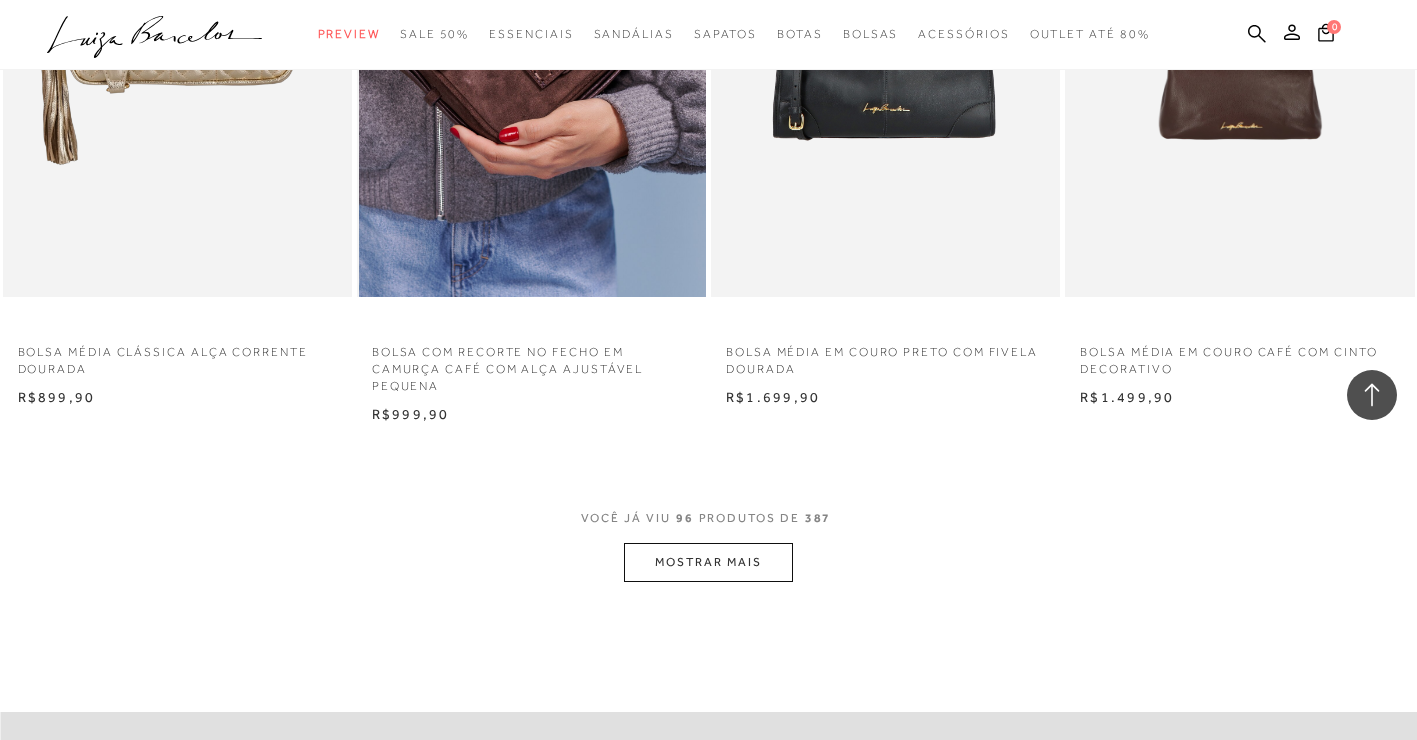 scroll, scrollTop: 15700, scrollLeft: 0, axis: vertical 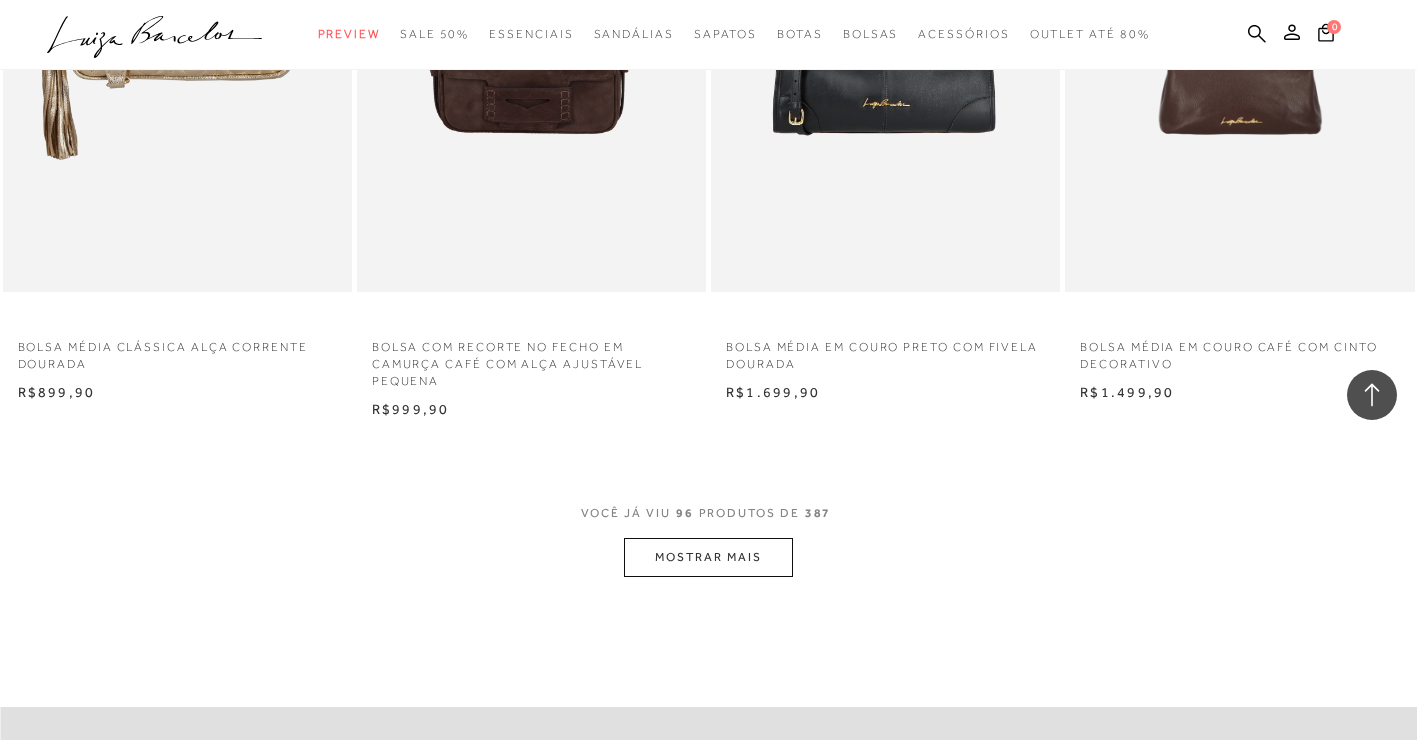 click on "MOSTRAR MAIS" at bounding box center [708, 557] 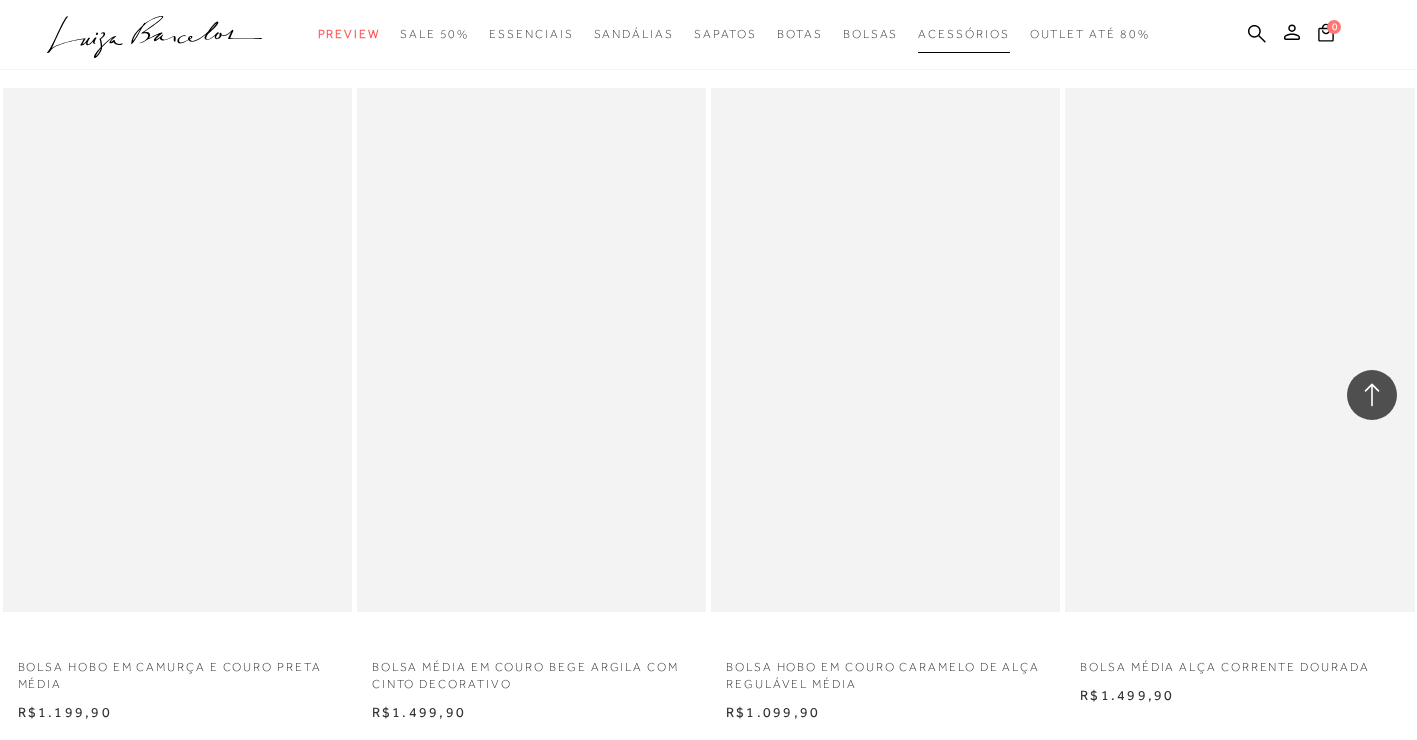 scroll, scrollTop: 18395, scrollLeft: 0, axis: vertical 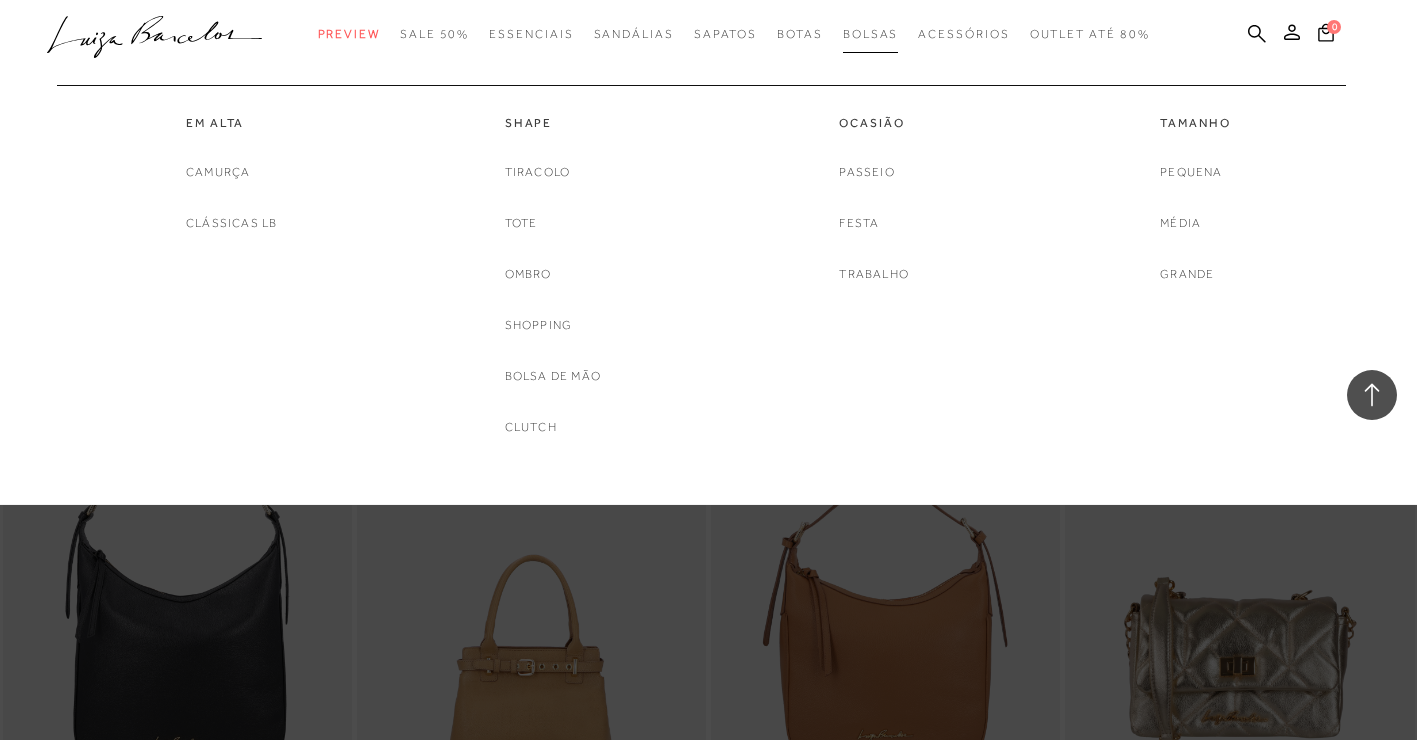 click on "Bolsas" at bounding box center (871, 34) 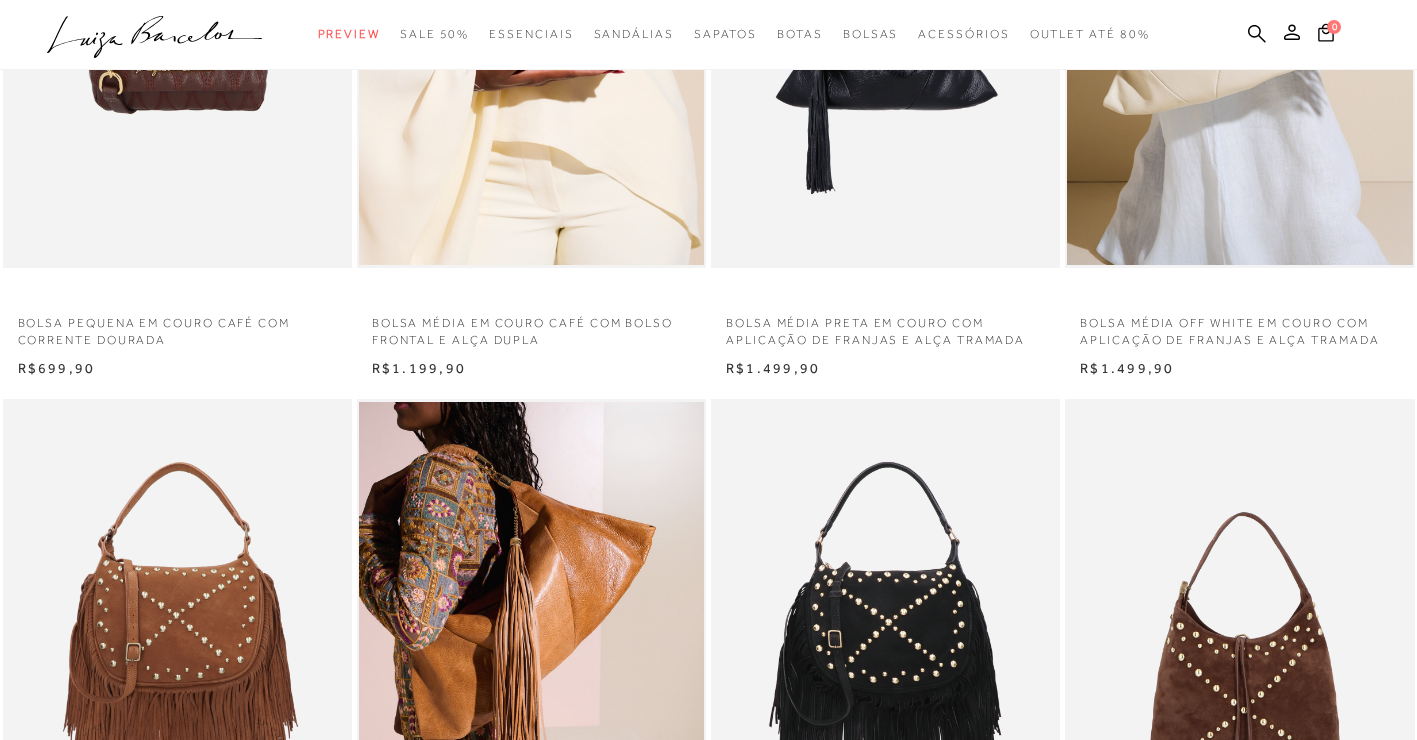 scroll, scrollTop: 0, scrollLeft: 0, axis: both 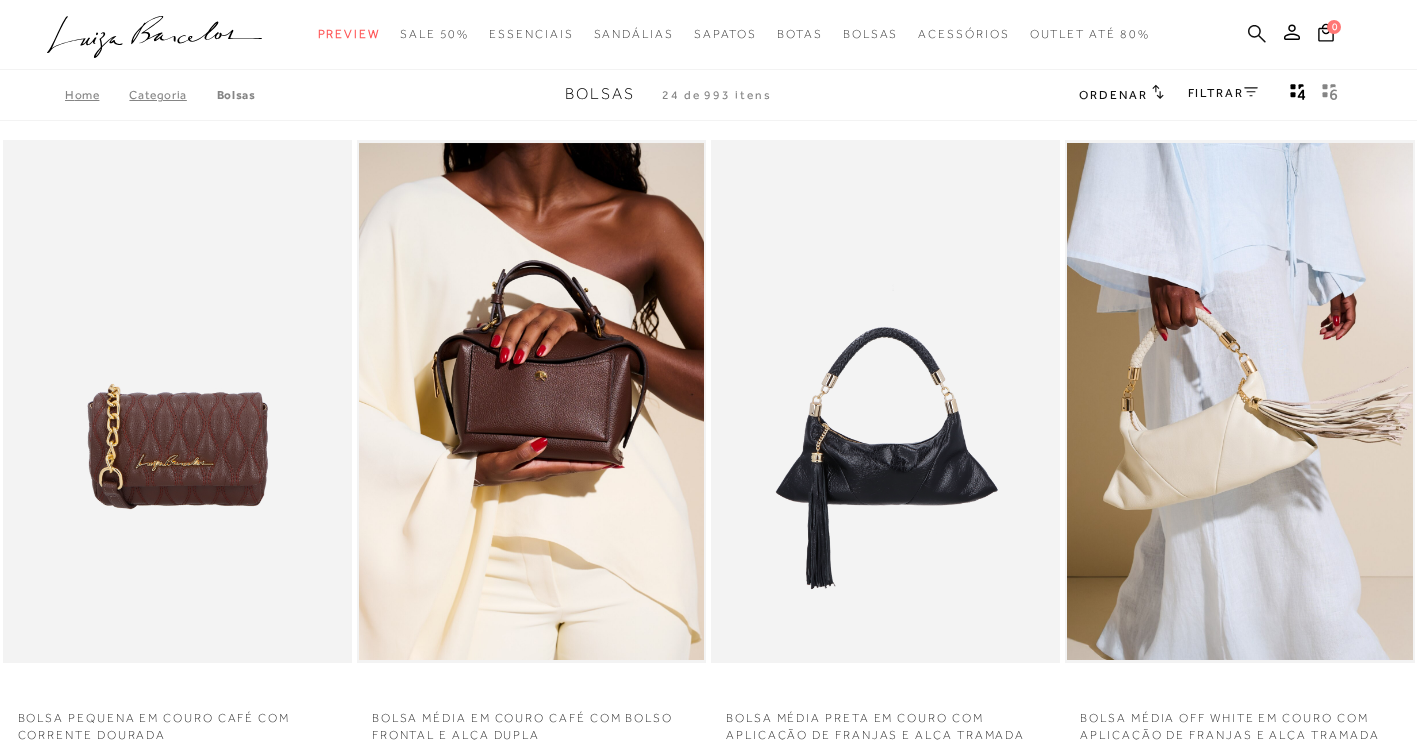 click 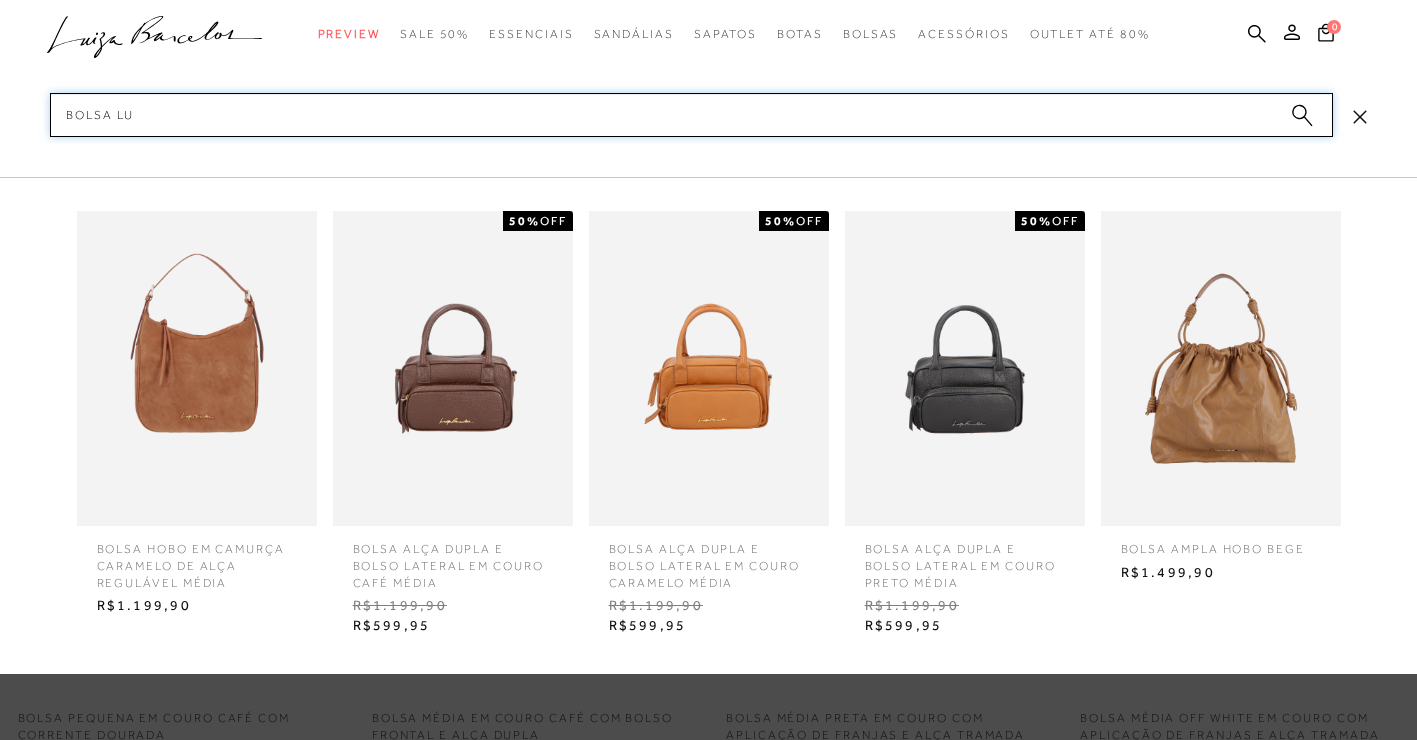 type on "bolsa lua" 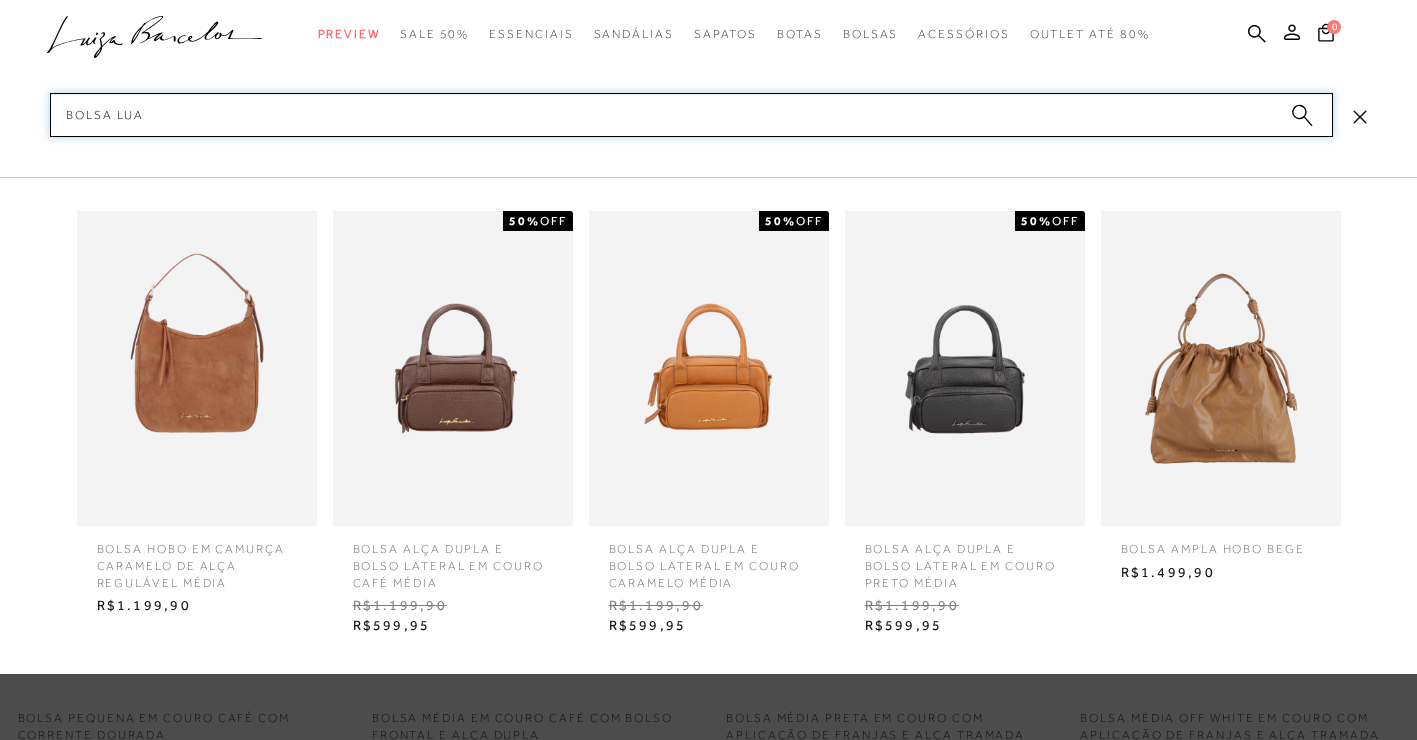 type 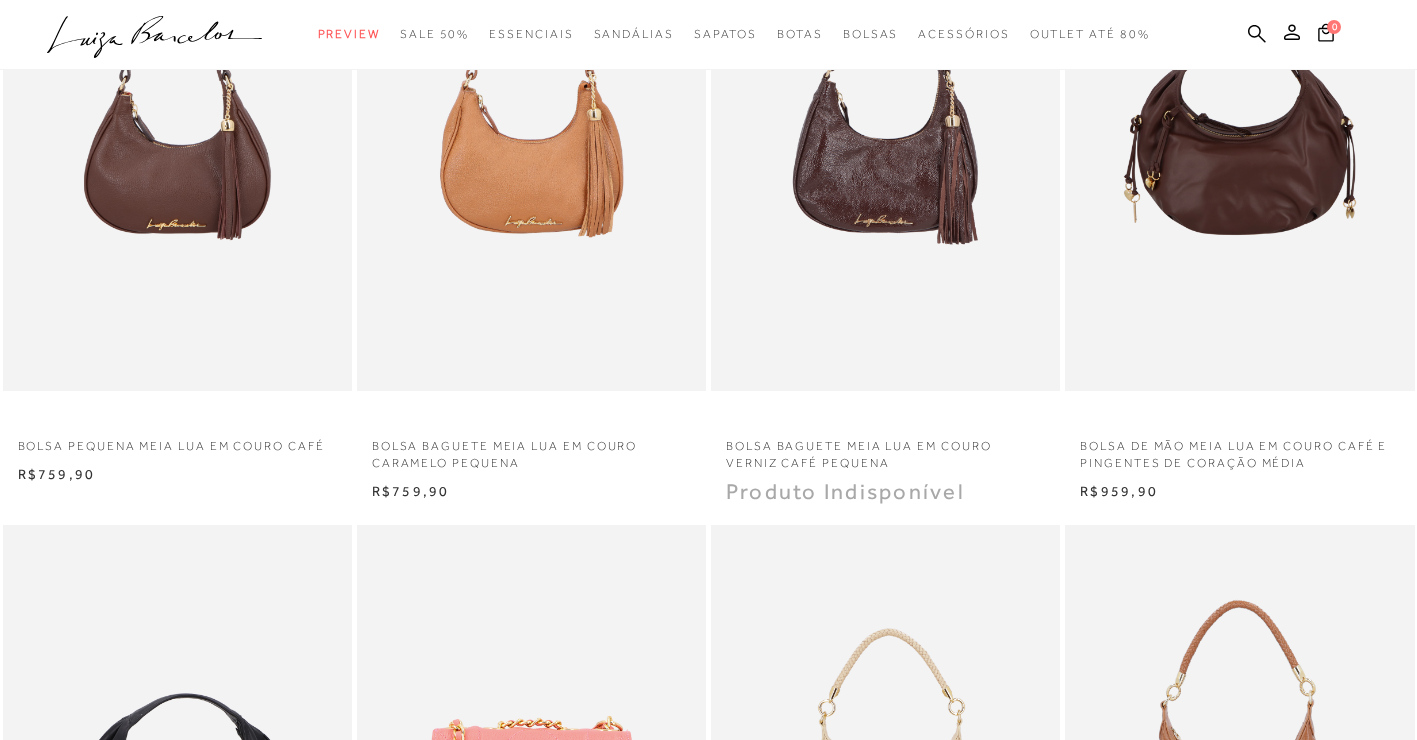 scroll, scrollTop: 158, scrollLeft: 0, axis: vertical 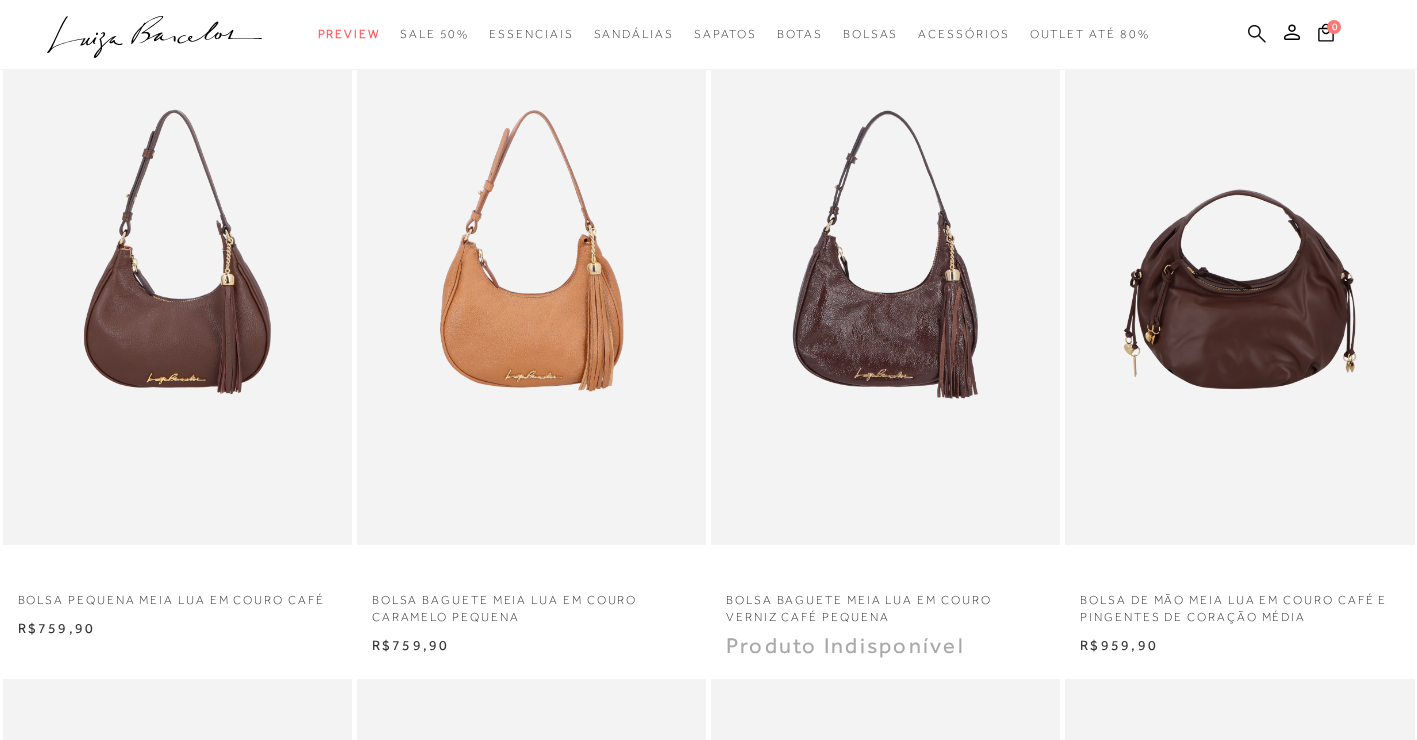 click 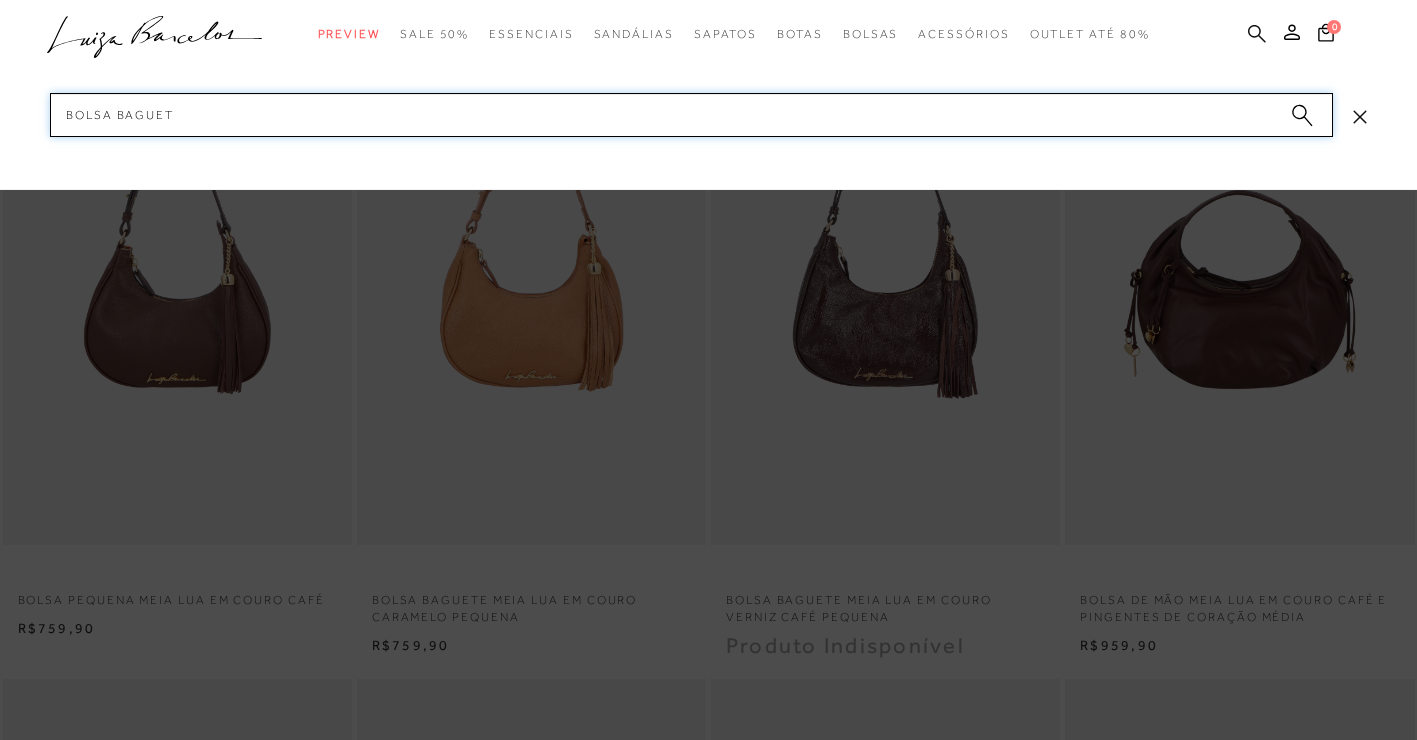 type on "bolsa baguete" 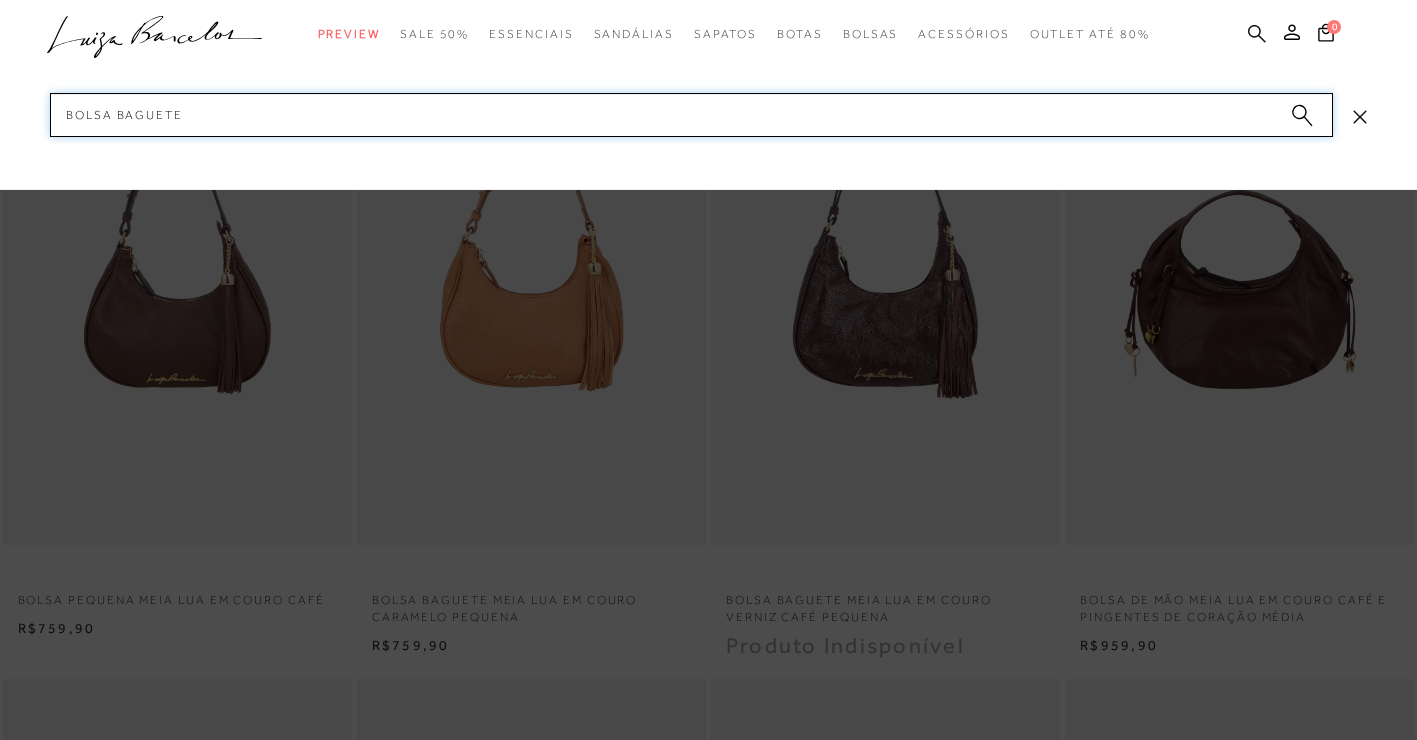 type 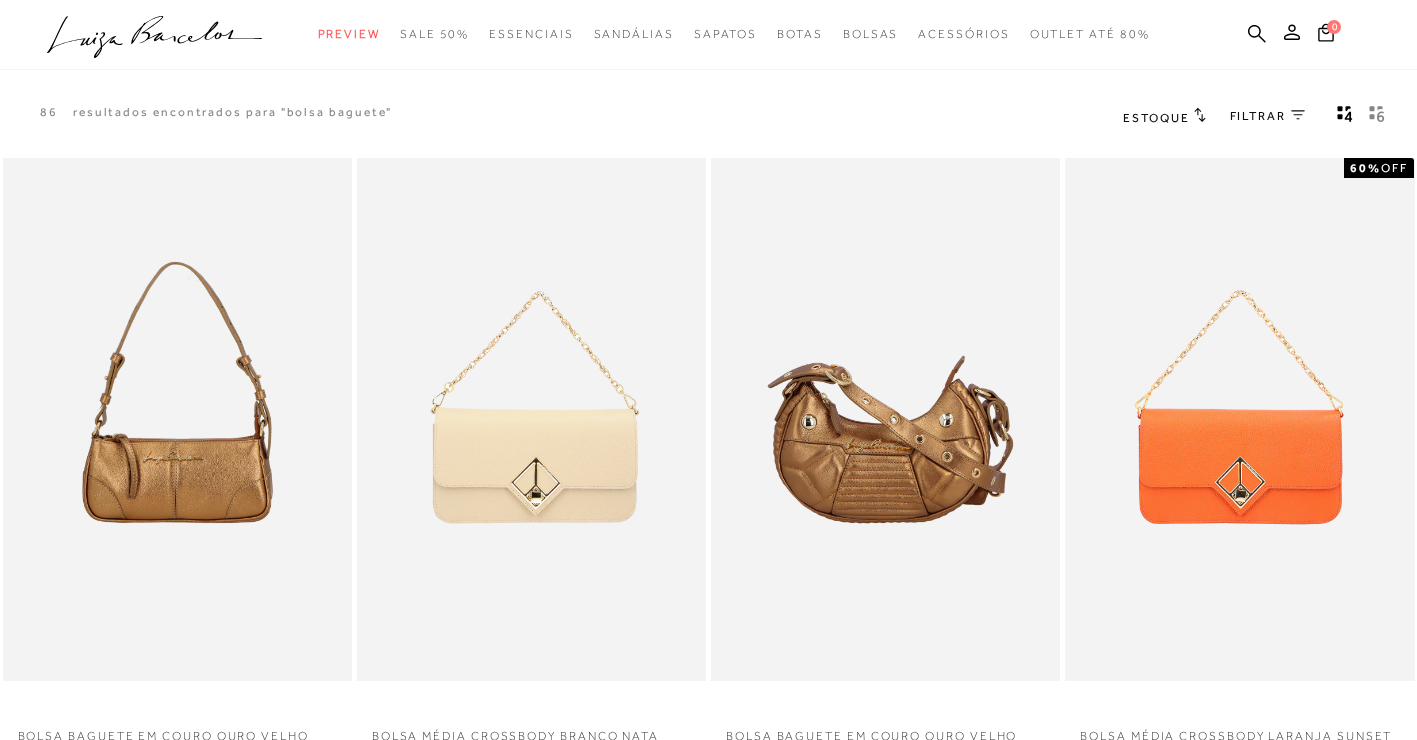 scroll, scrollTop: 0, scrollLeft: 0, axis: both 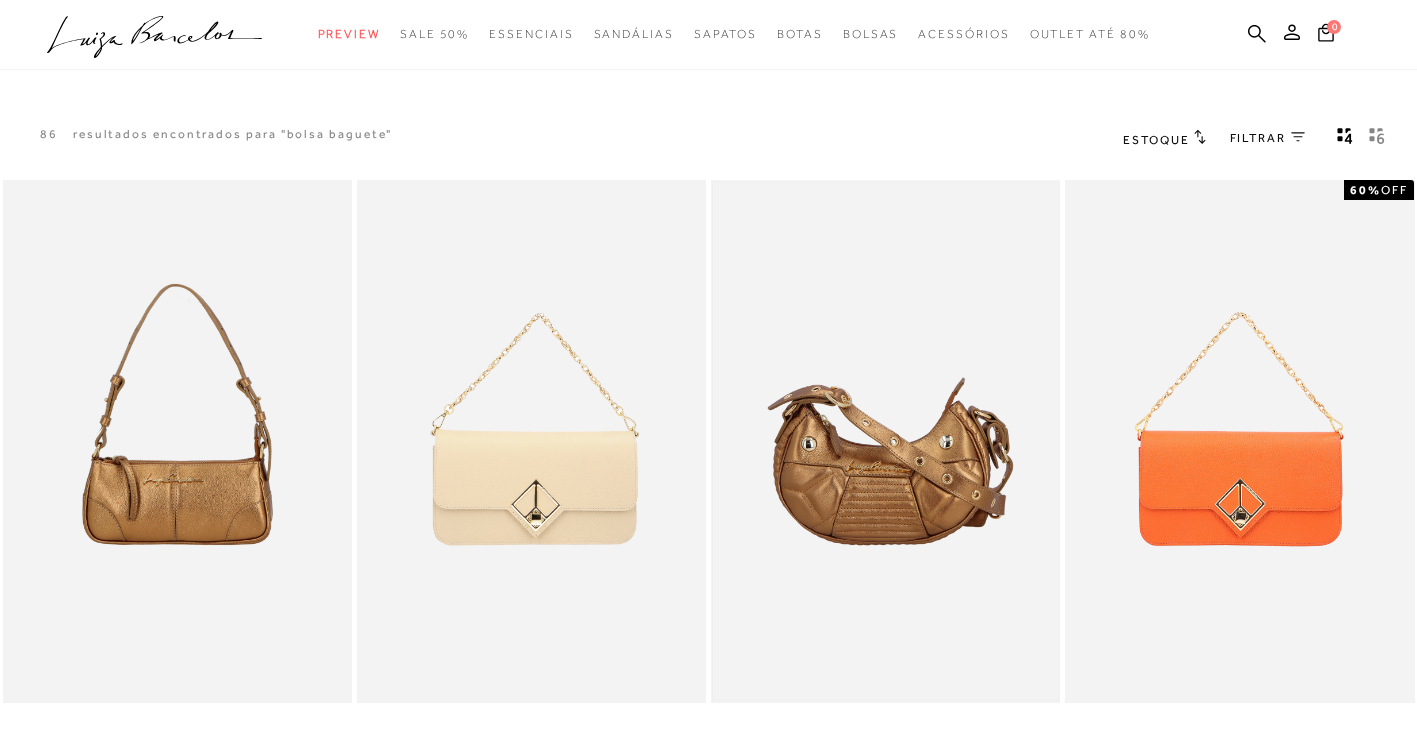 click at bounding box center (885, 442) 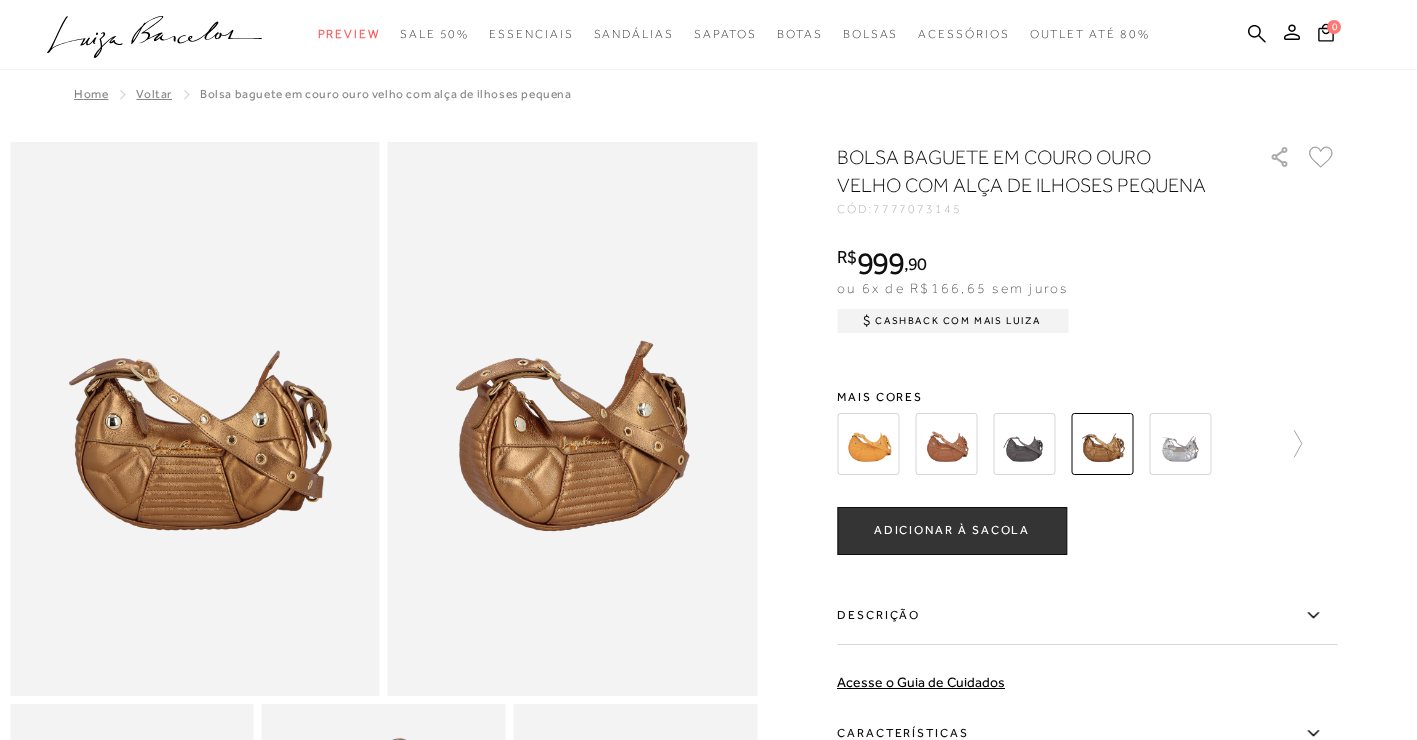 click at bounding box center [946, 444] 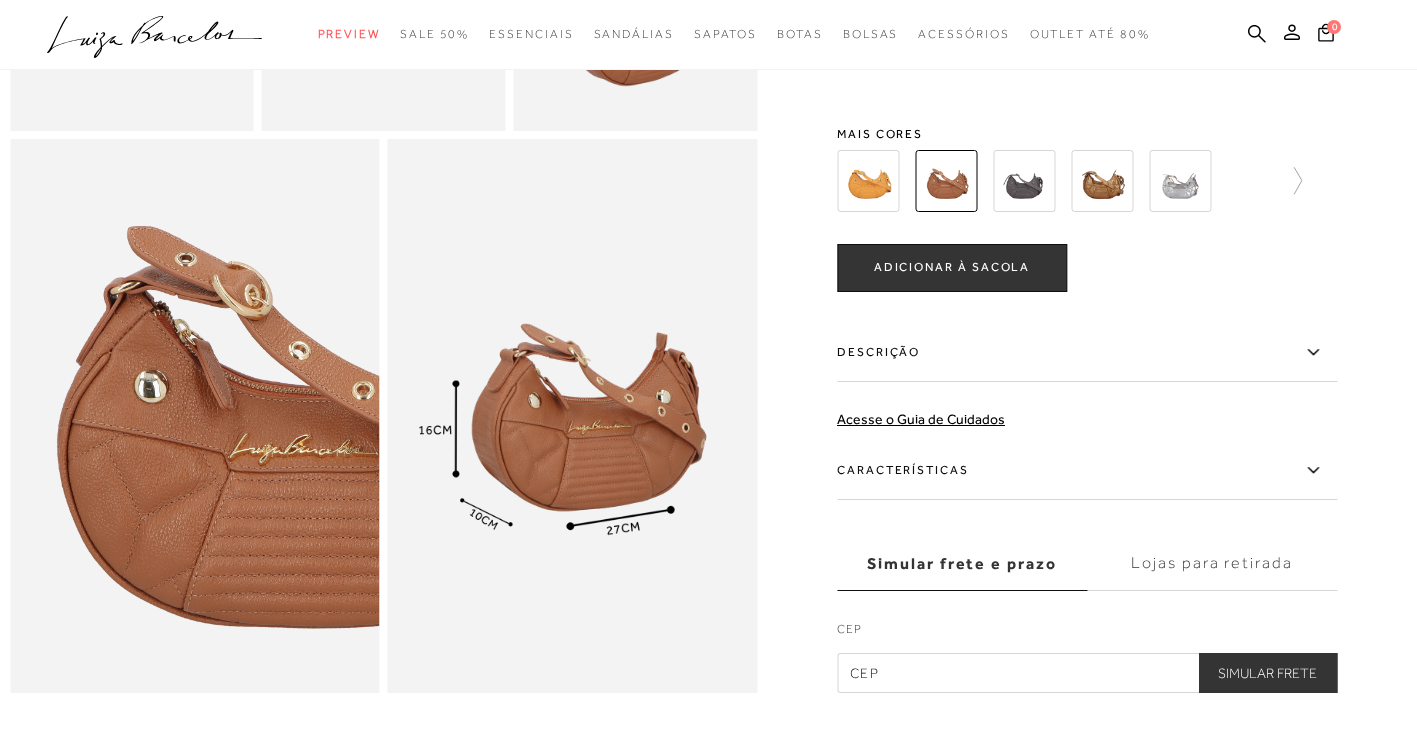 scroll, scrollTop: 1100, scrollLeft: 0, axis: vertical 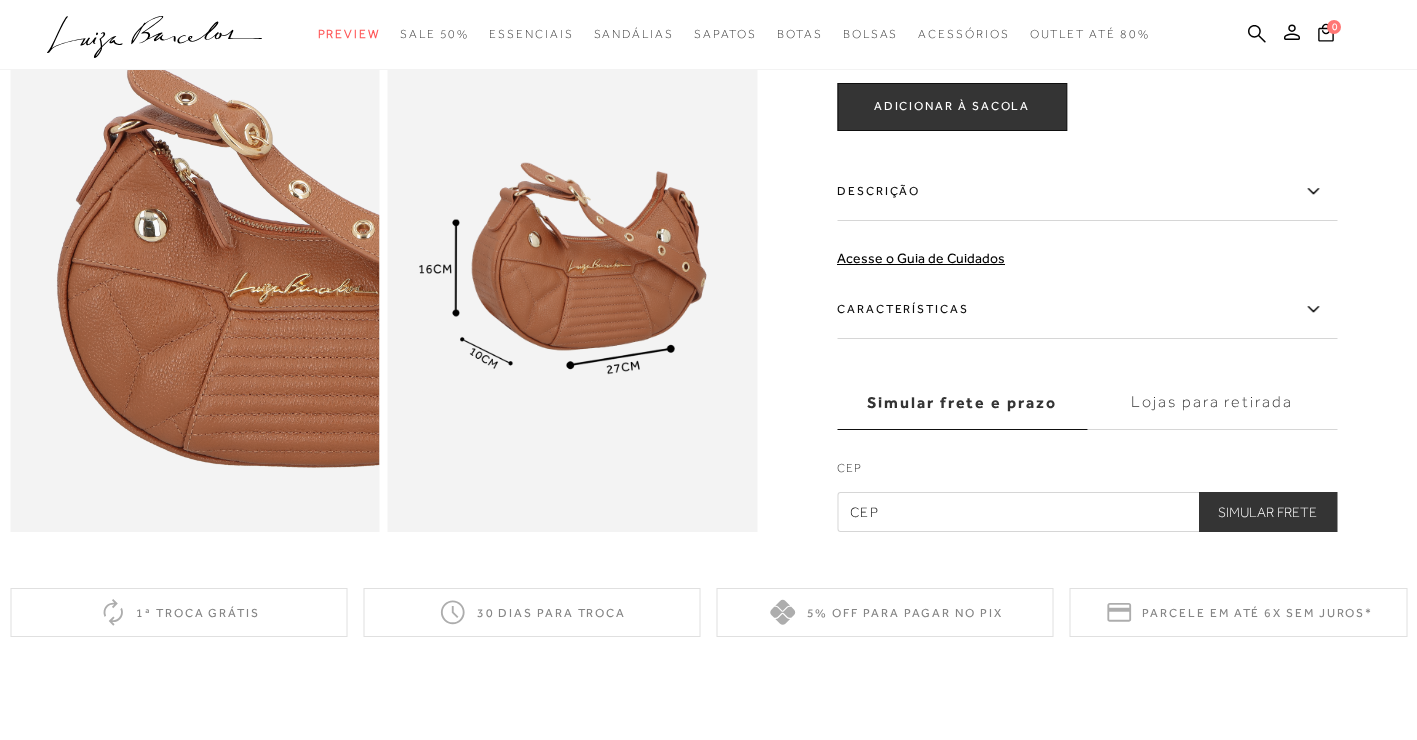 click at bounding box center (1087, 512) 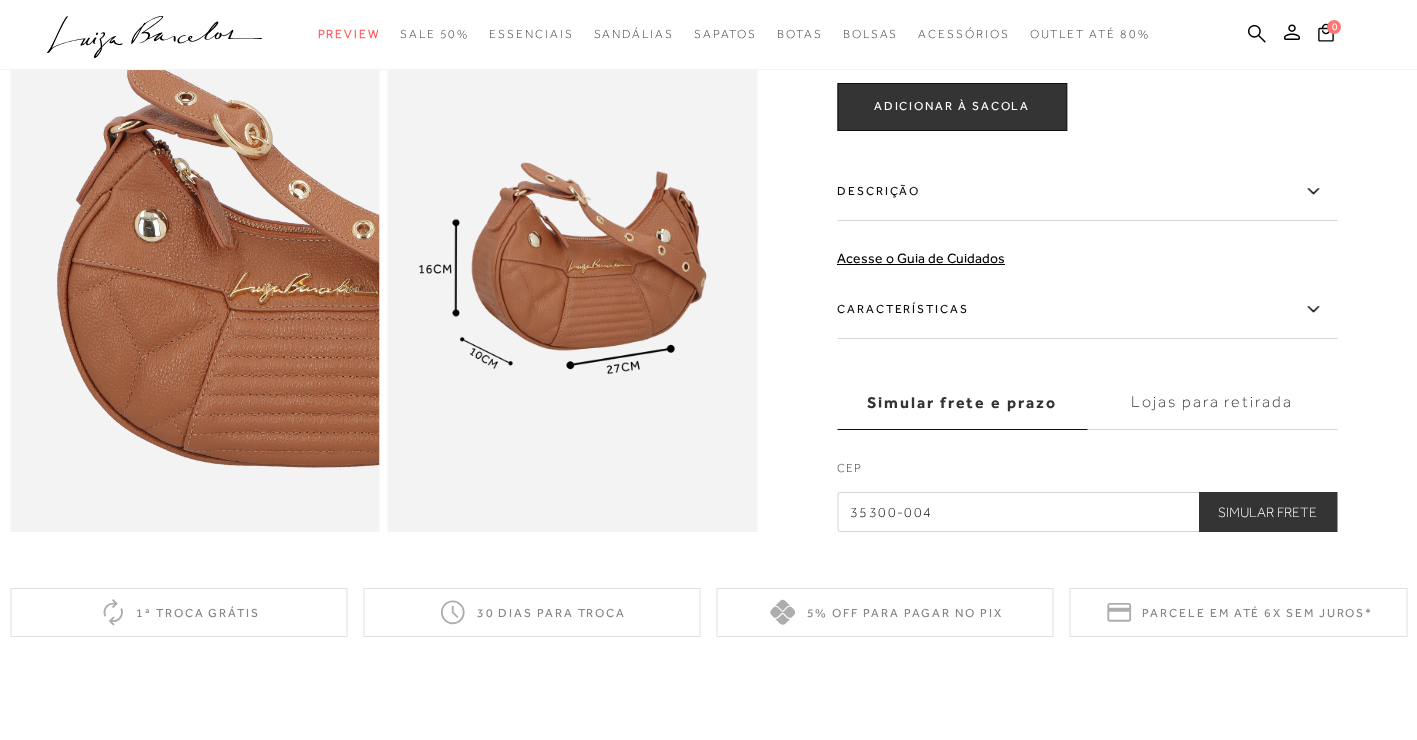 type on "35300-004" 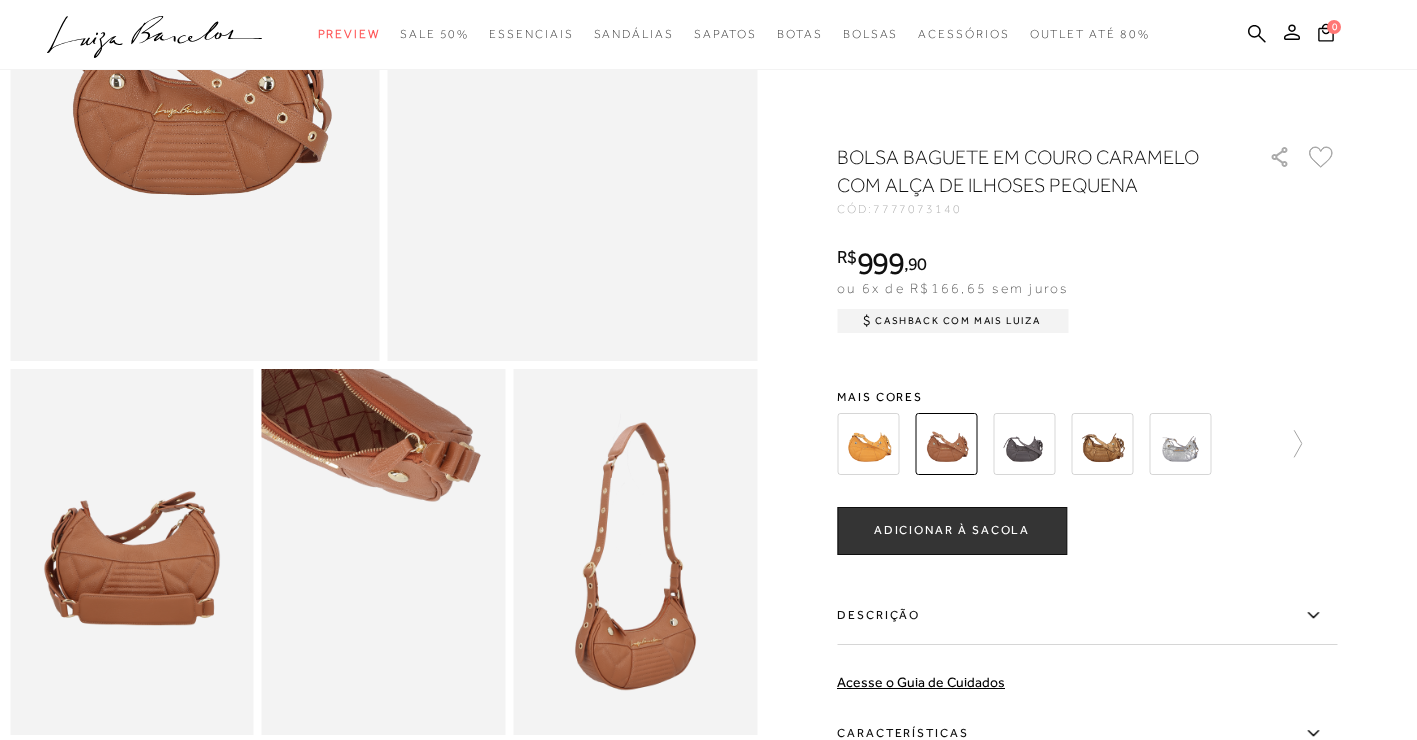 scroll, scrollTop: 300, scrollLeft: 0, axis: vertical 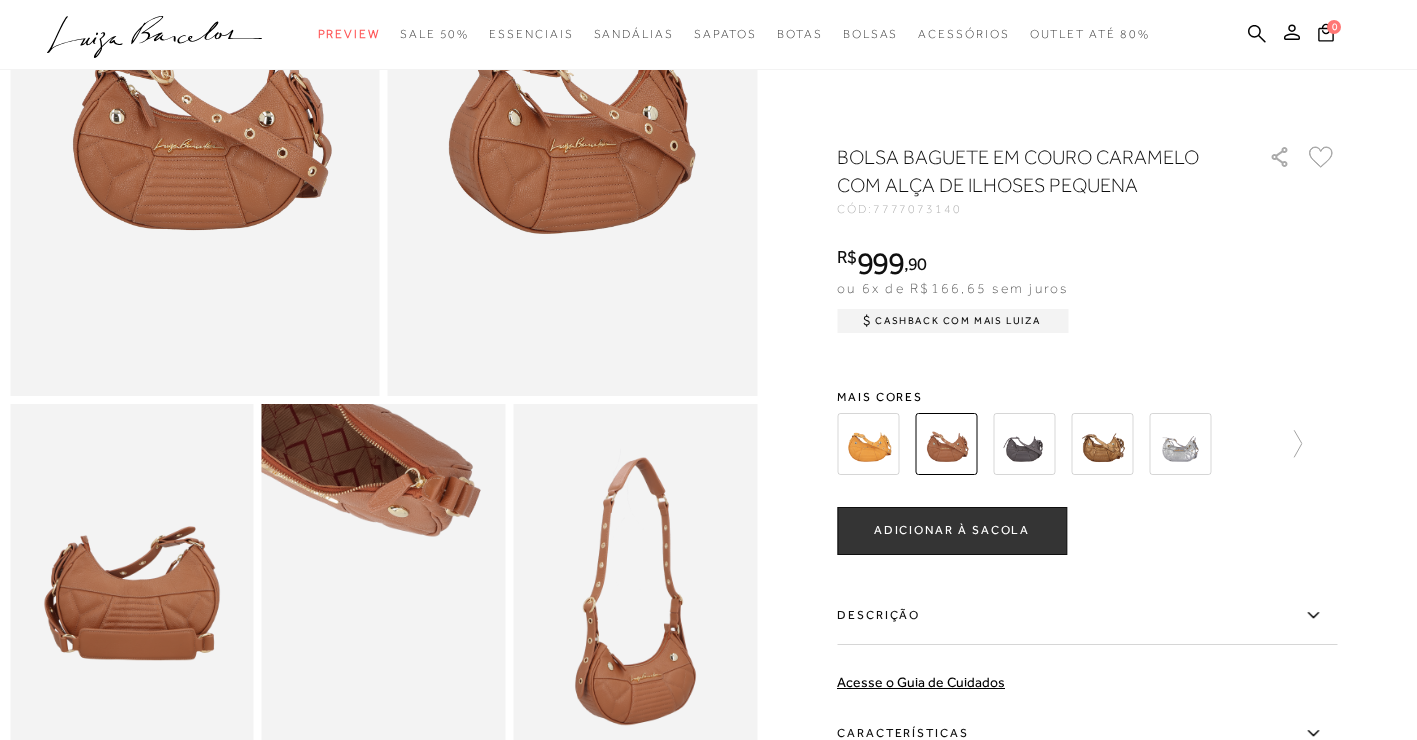click at bounding box center [1024, 444] 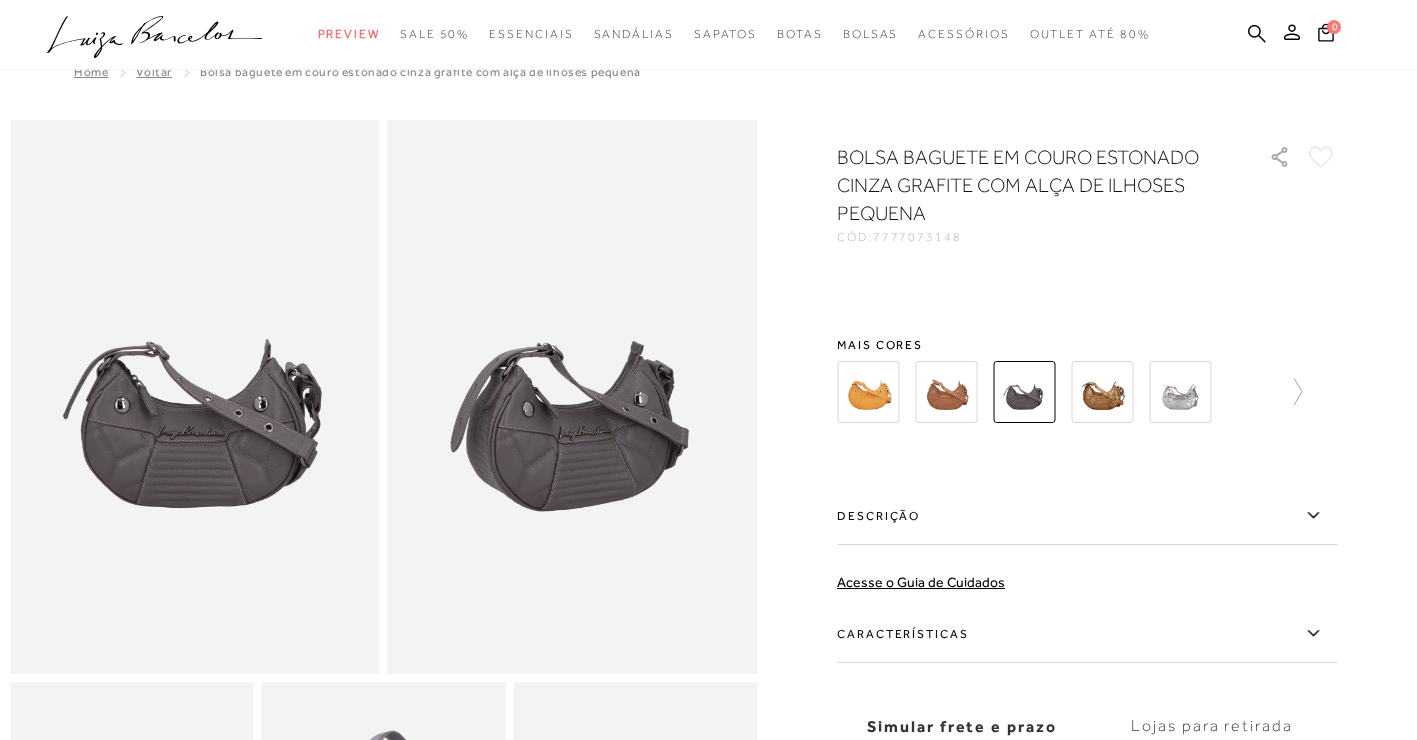 scroll, scrollTop: 0, scrollLeft: 0, axis: both 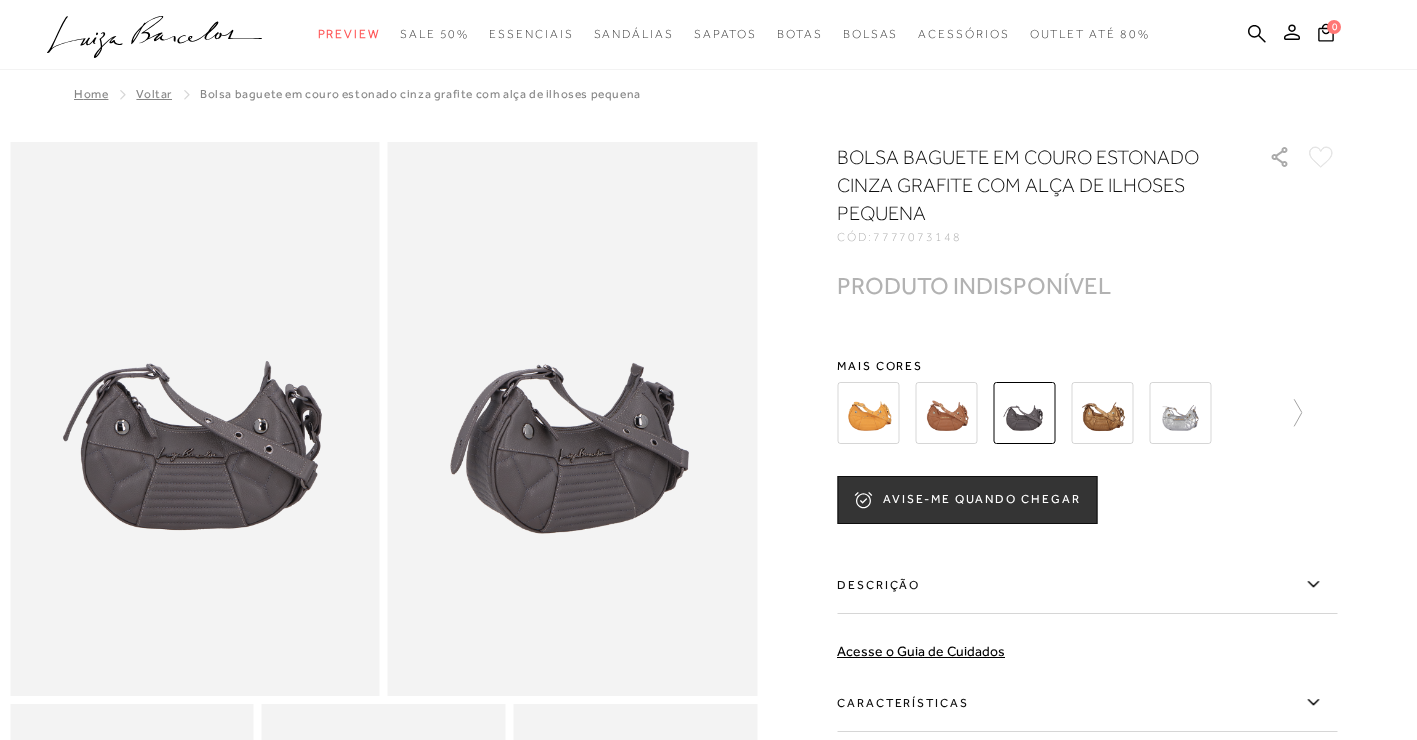 click at bounding box center [946, 413] 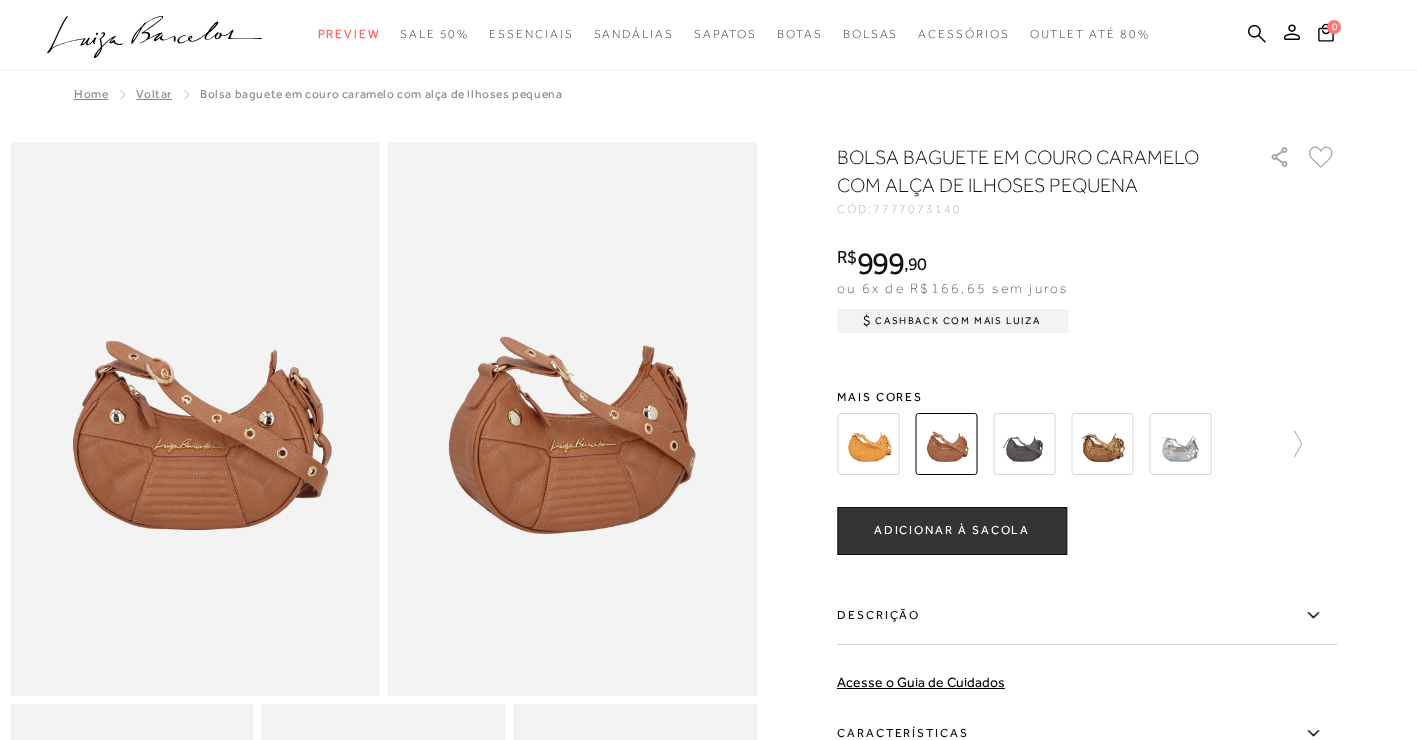 click on "ADICIONAR À SACOLA" at bounding box center (952, 530) 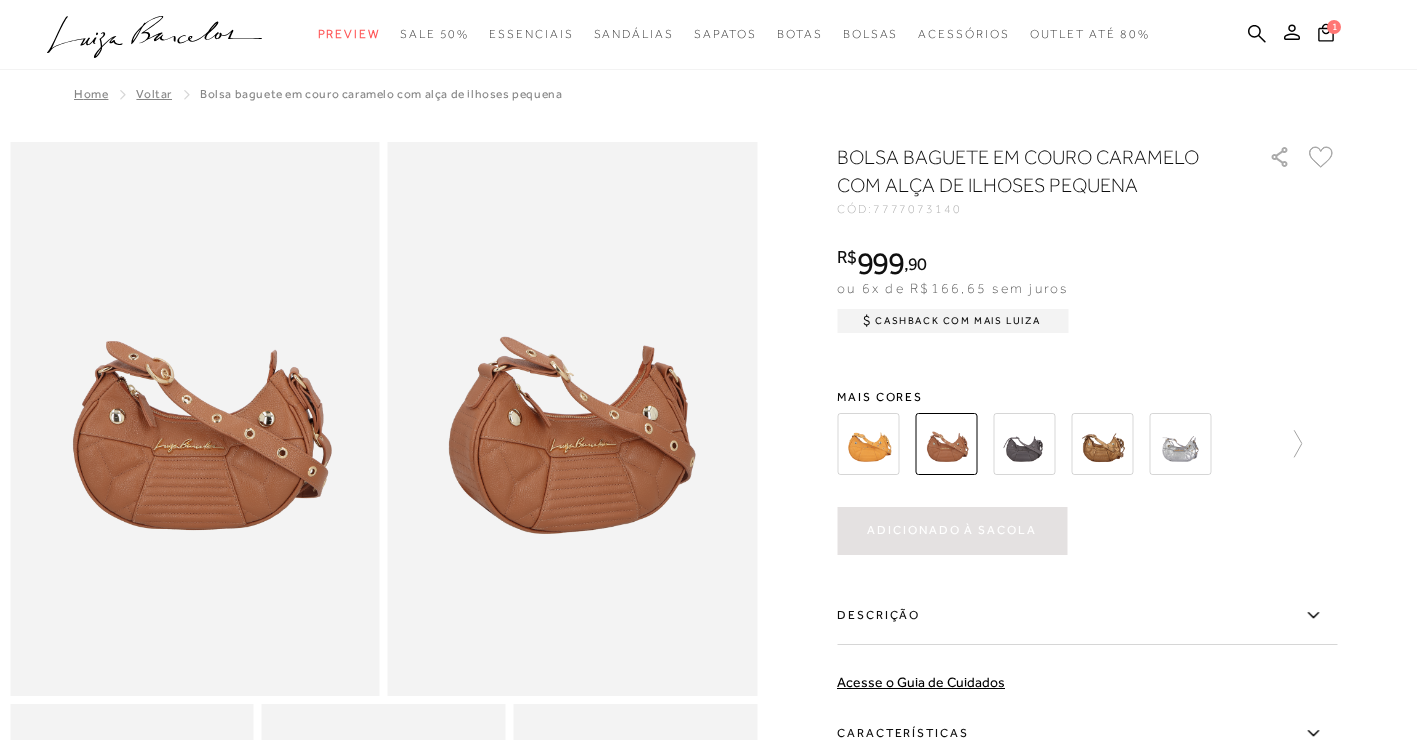 scroll, scrollTop: 0, scrollLeft: 0, axis: both 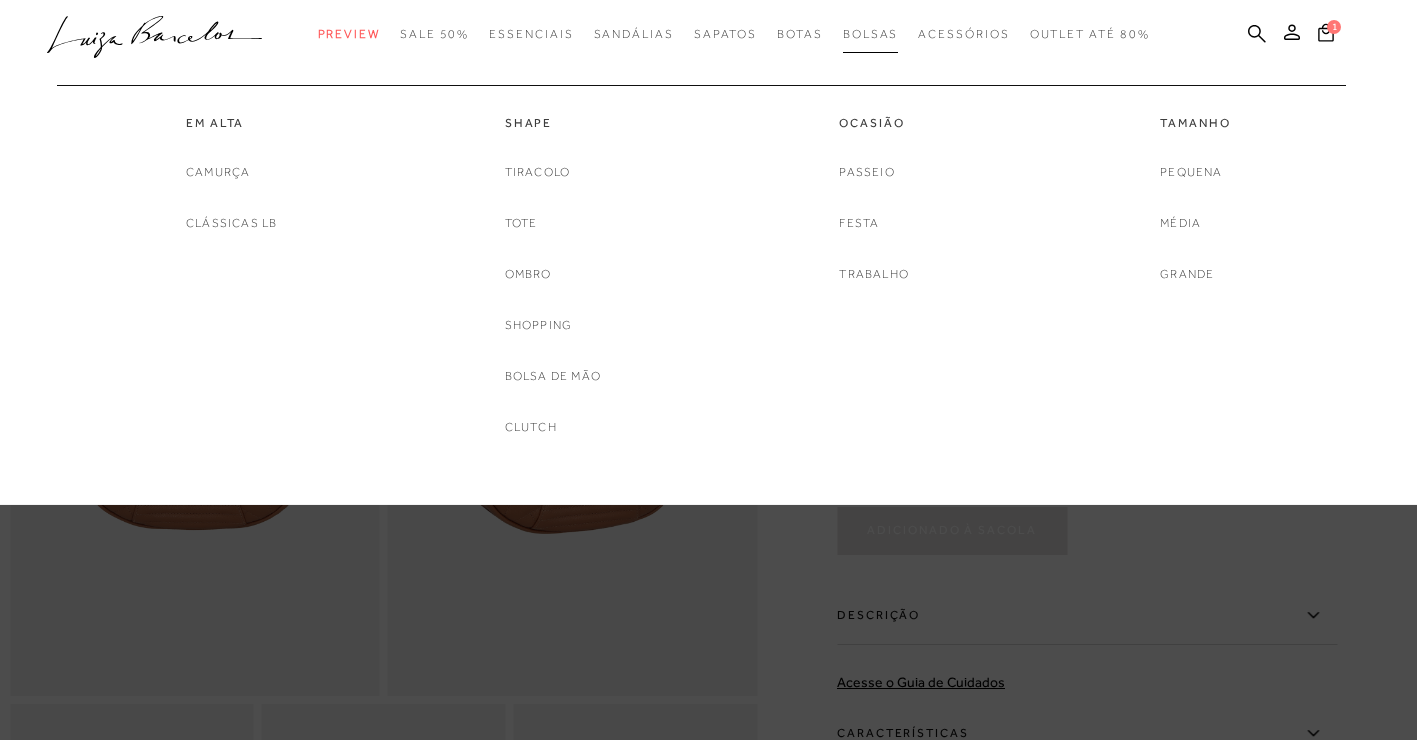 click on "Bolsas" at bounding box center (871, 34) 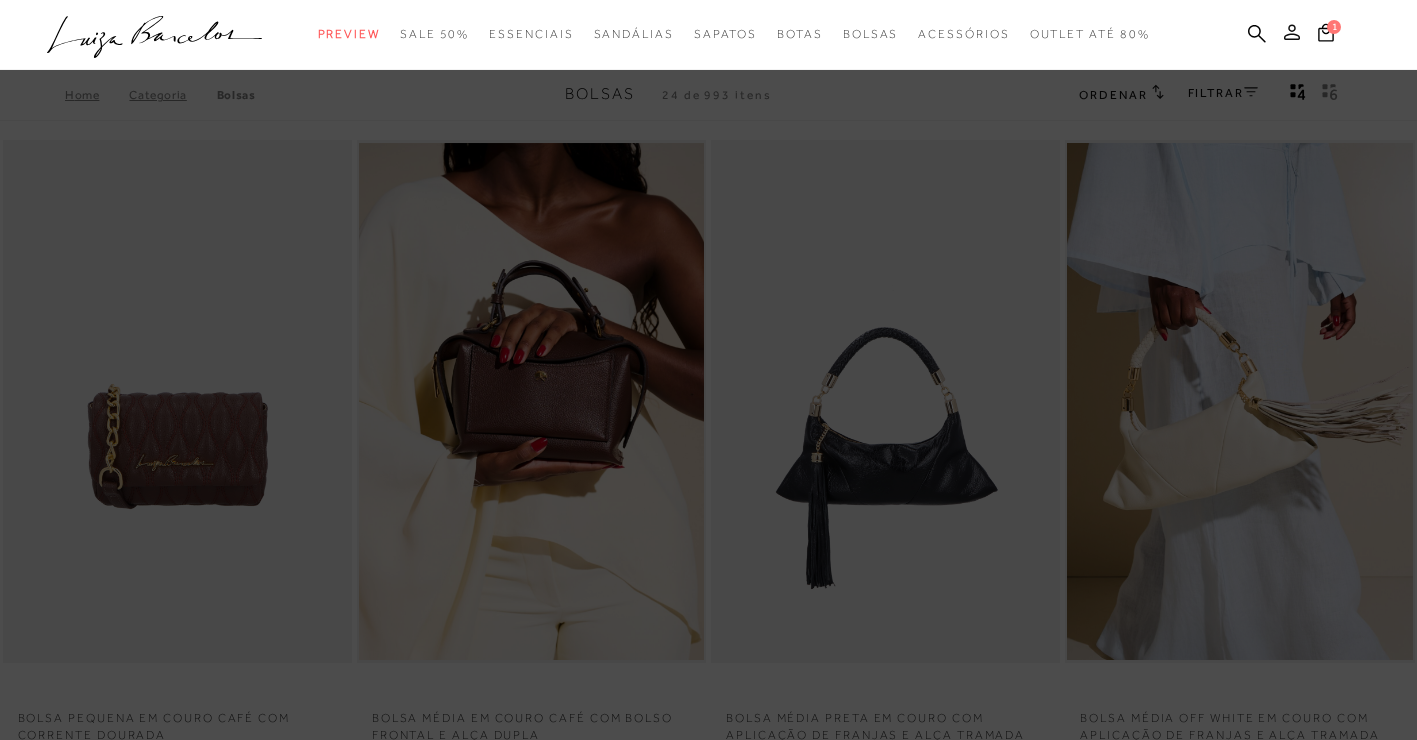 scroll, scrollTop: 0, scrollLeft: 0, axis: both 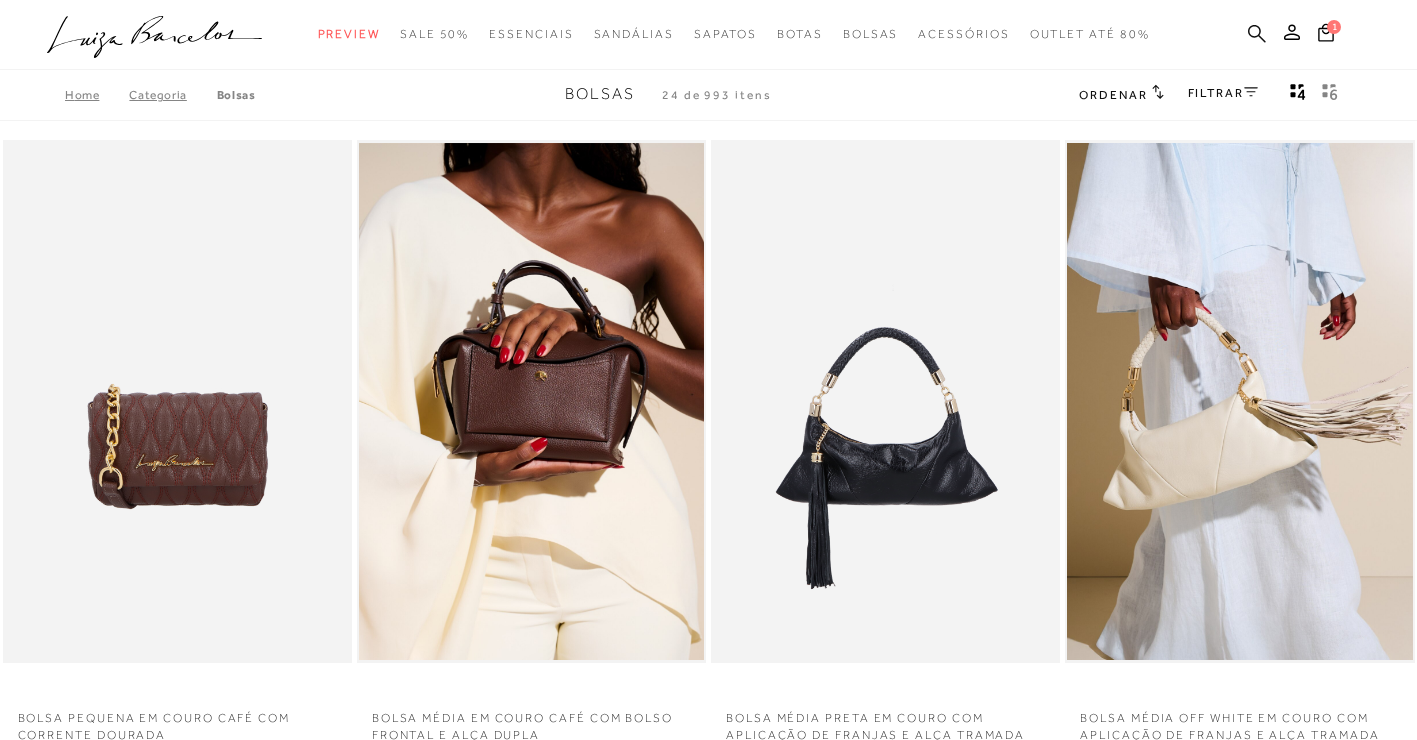 click 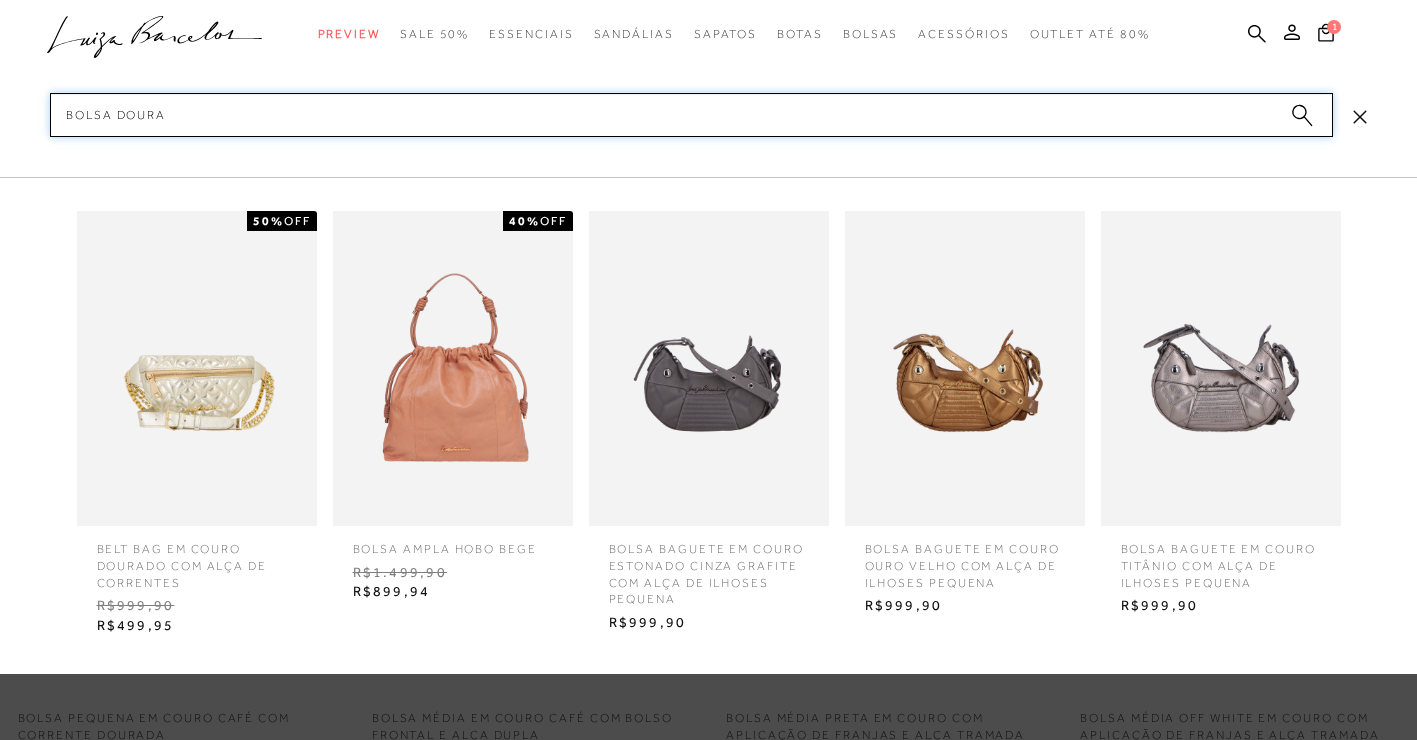 type on "bolsa dourada" 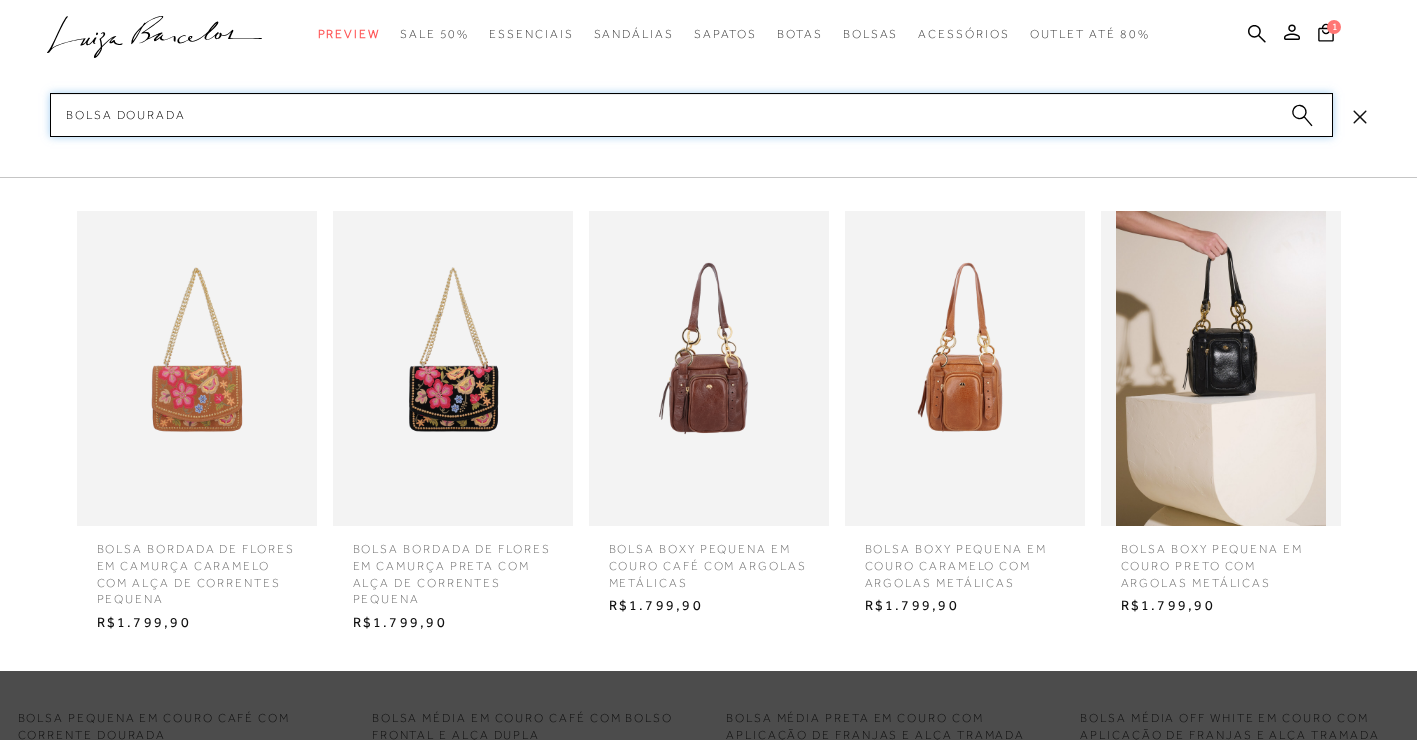 type 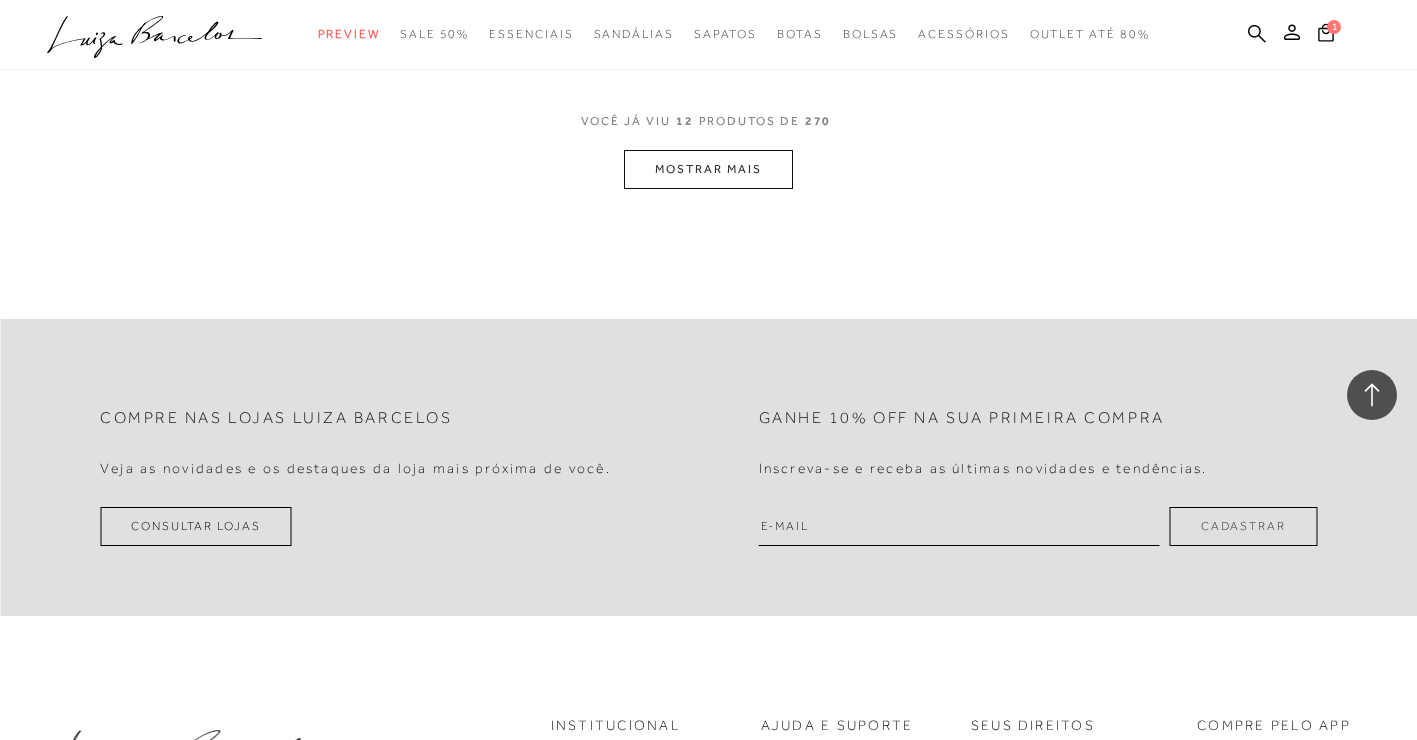 scroll, scrollTop: 2100, scrollLeft: 0, axis: vertical 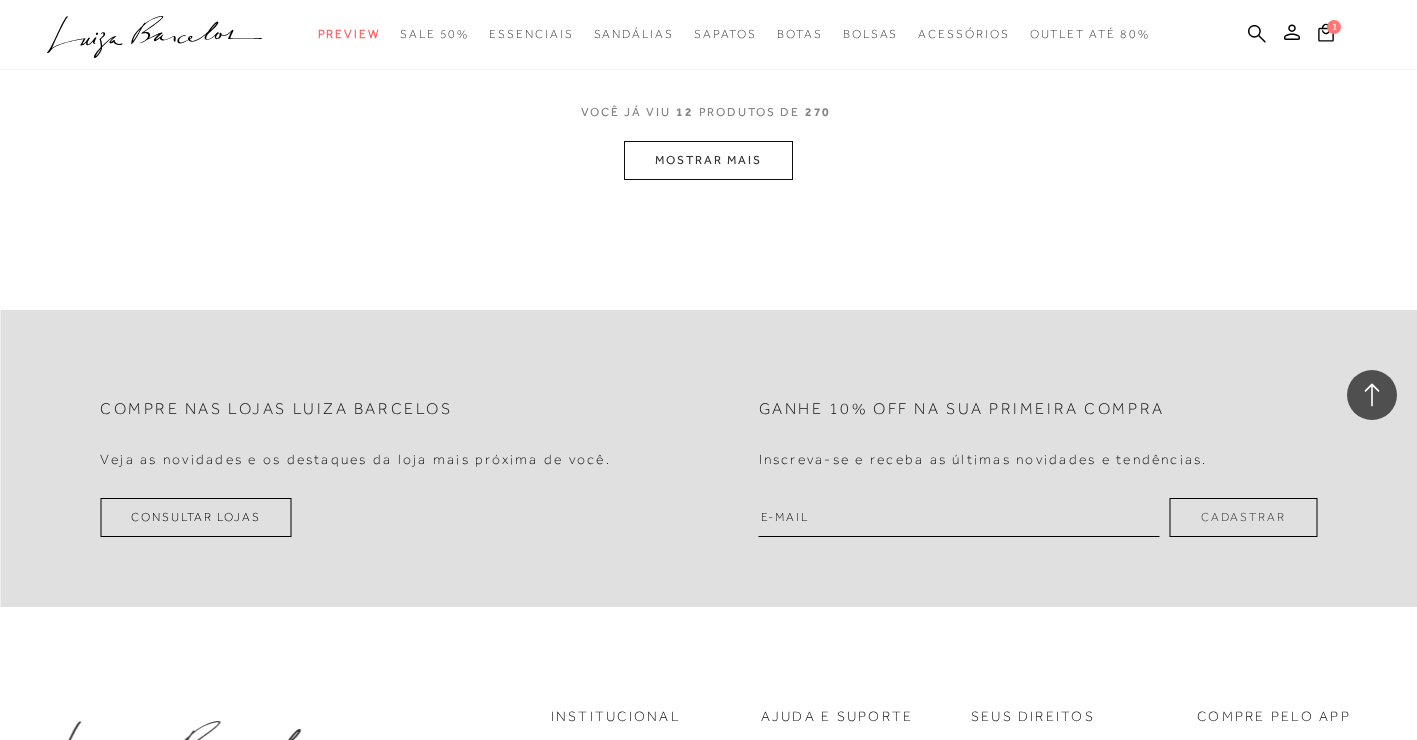 click on "MOSTRAR MAIS" at bounding box center [708, 160] 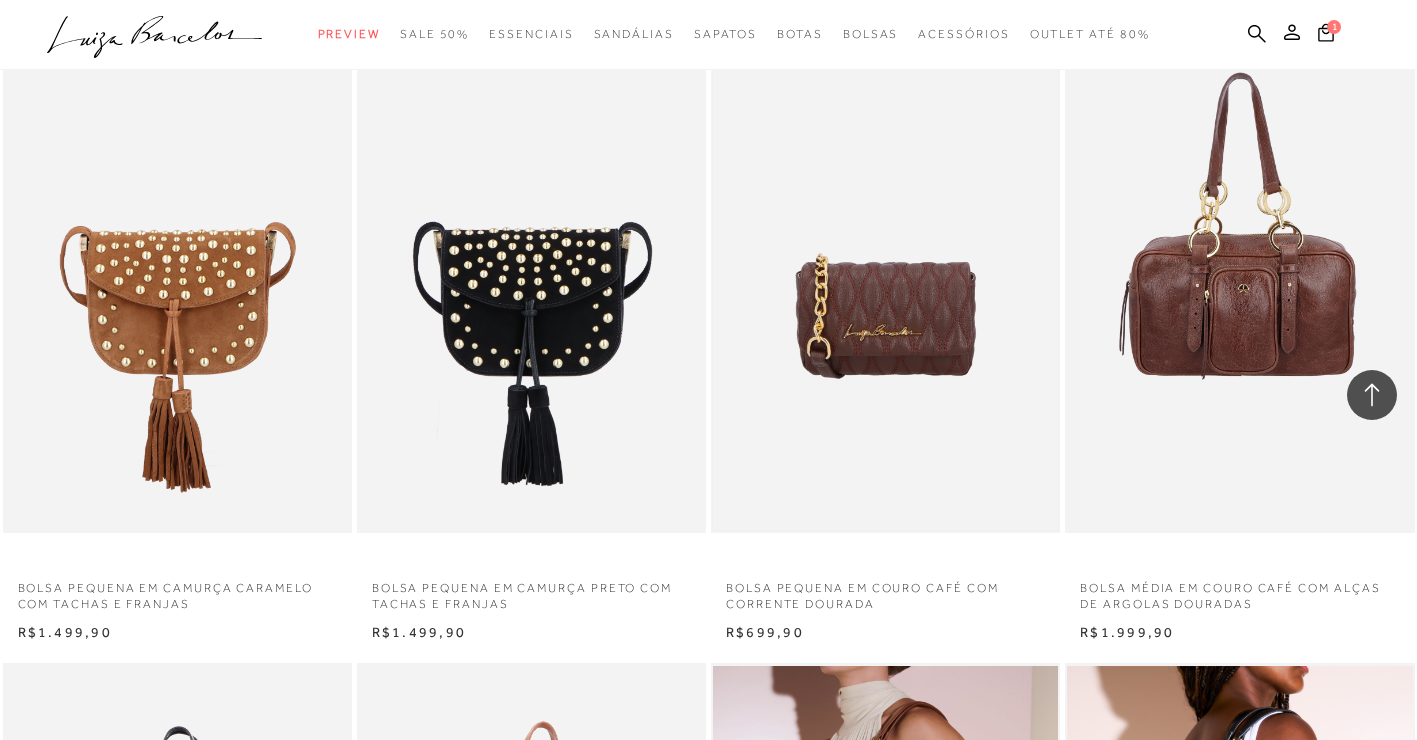 scroll, scrollTop: 2100, scrollLeft: 0, axis: vertical 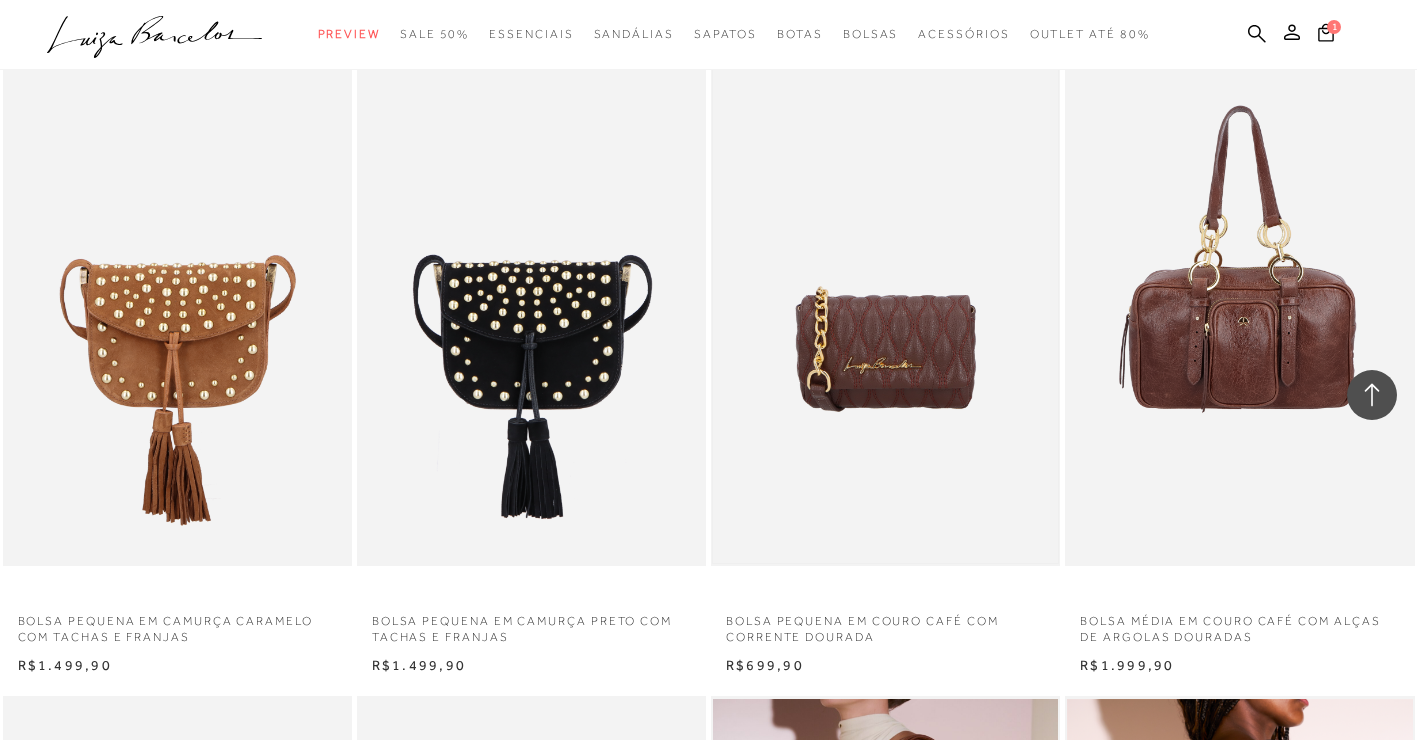 click at bounding box center [885, 304] 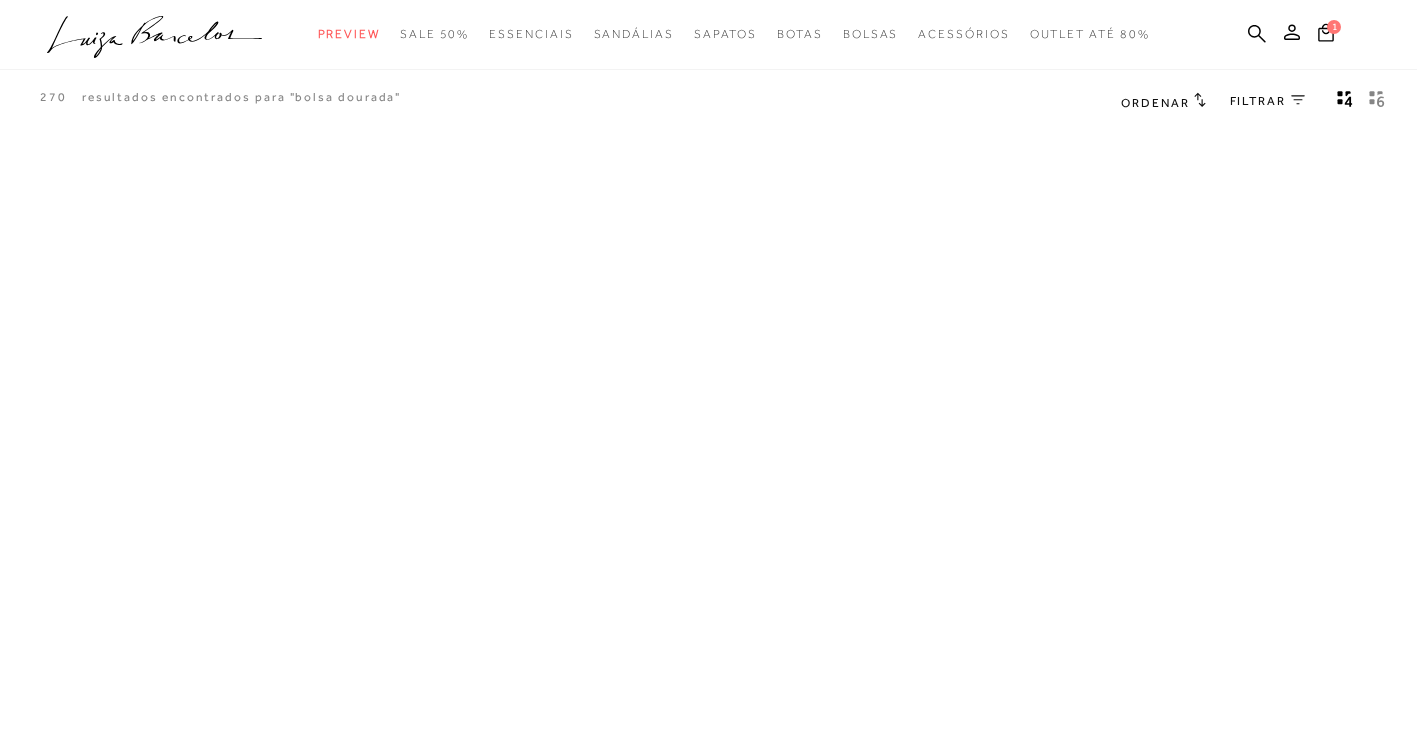 scroll, scrollTop: 0, scrollLeft: 0, axis: both 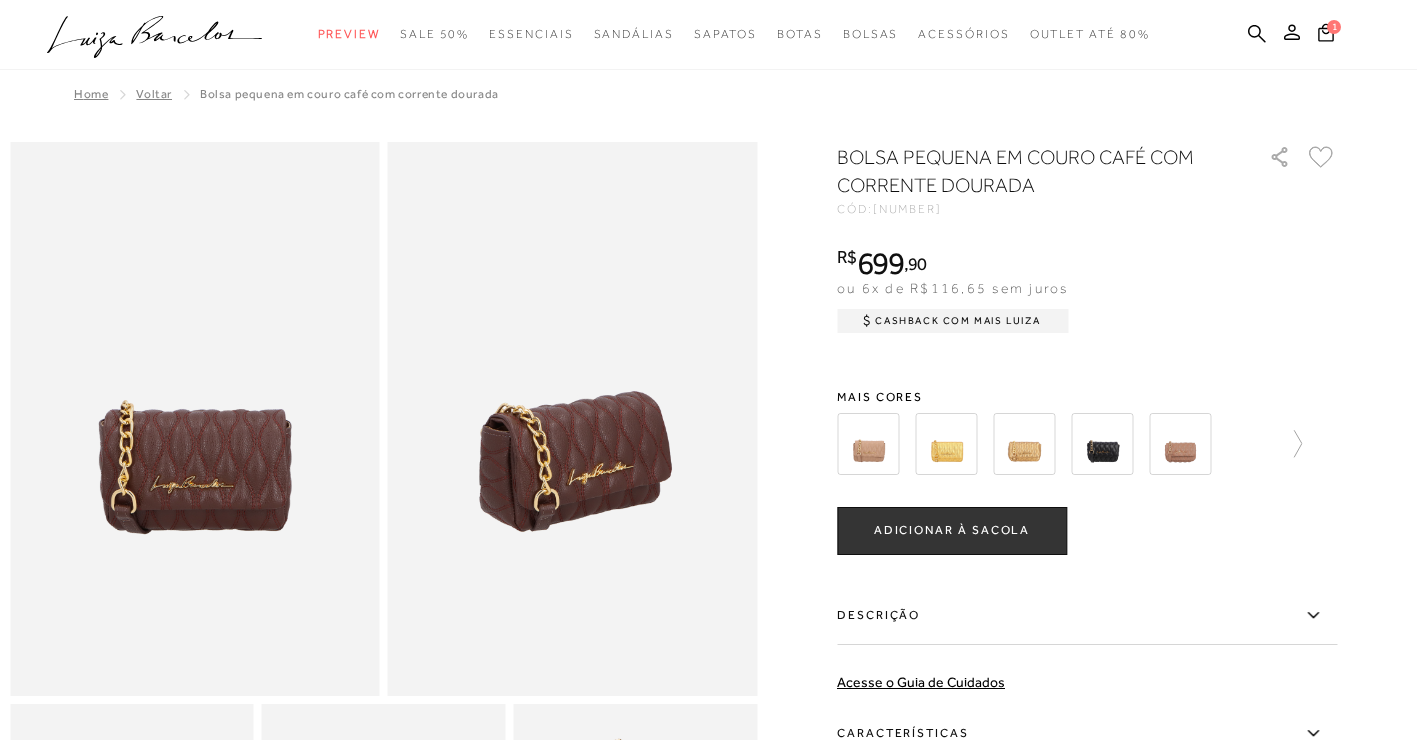click at bounding box center [946, 444] 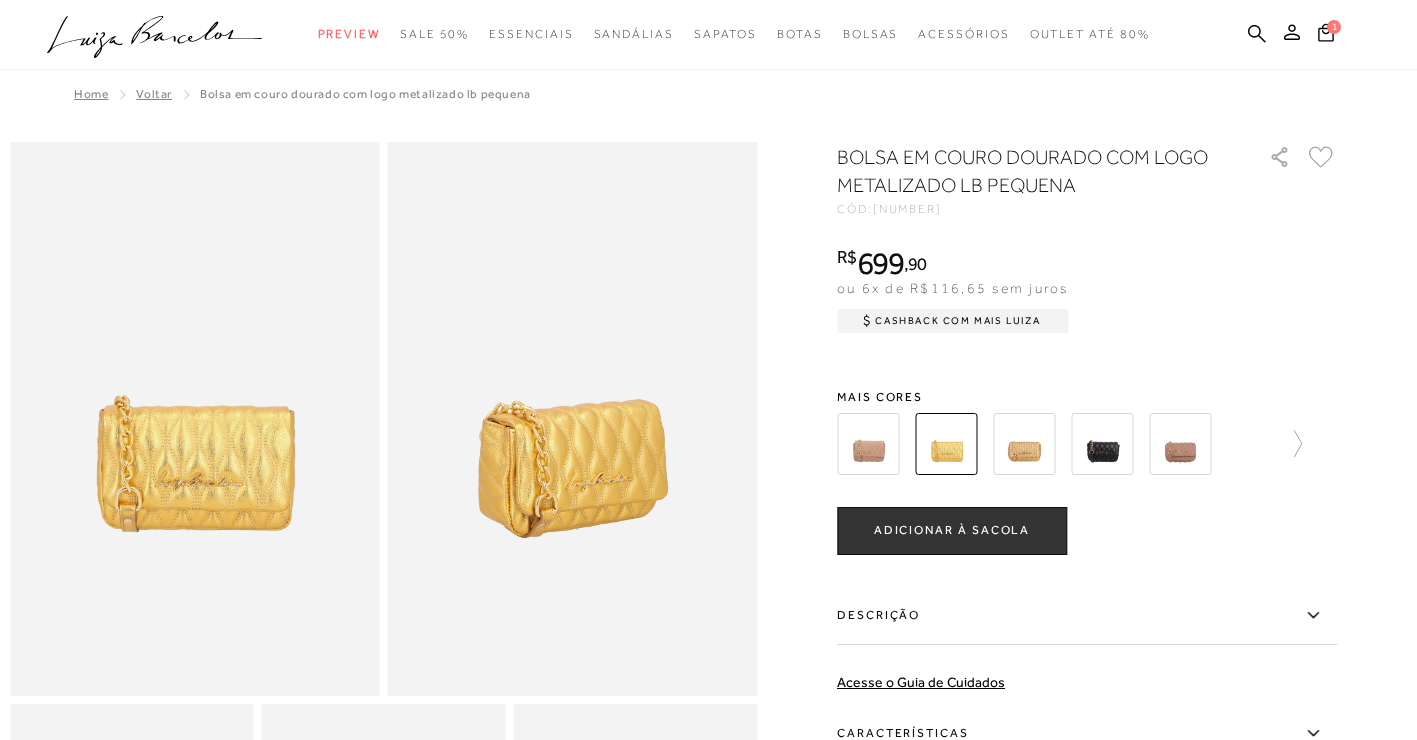 click at bounding box center (1024, 444) 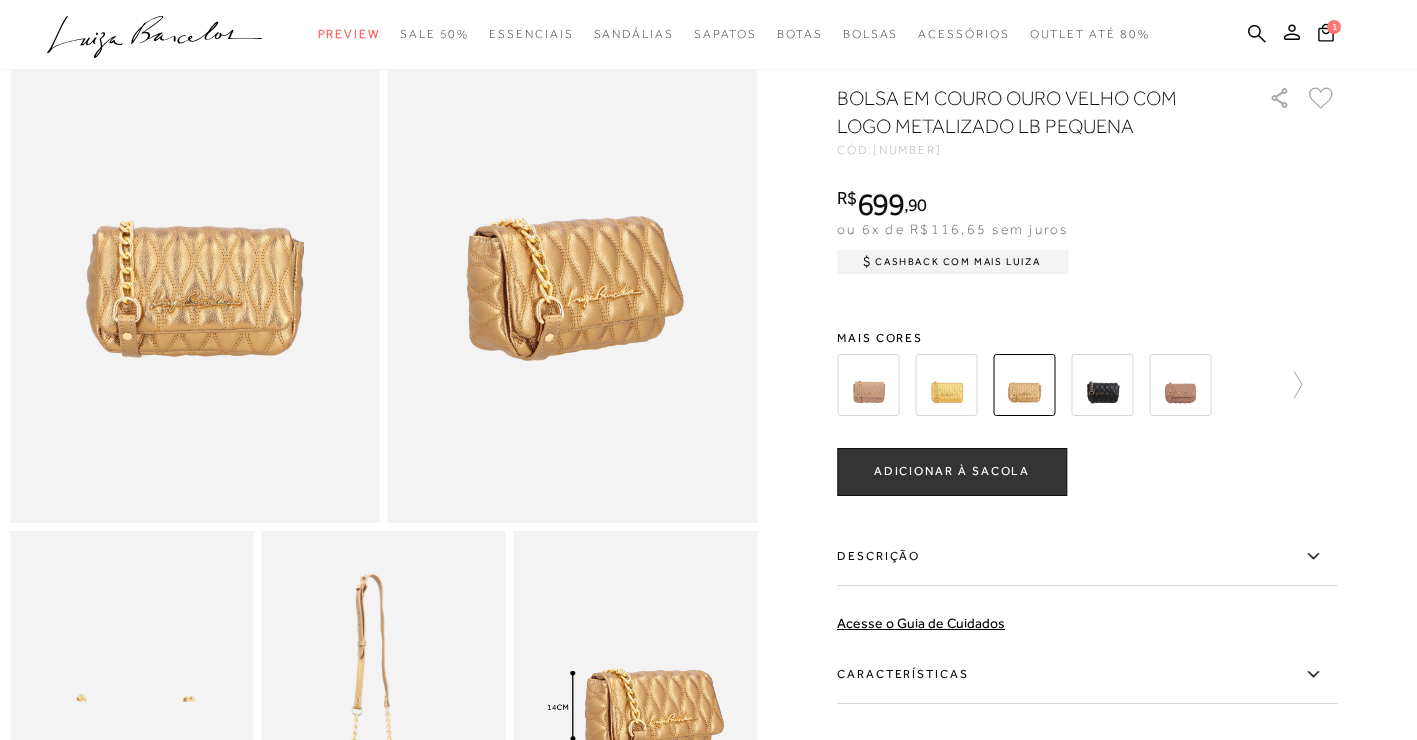 scroll, scrollTop: 100, scrollLeft: 0, axis: vertical 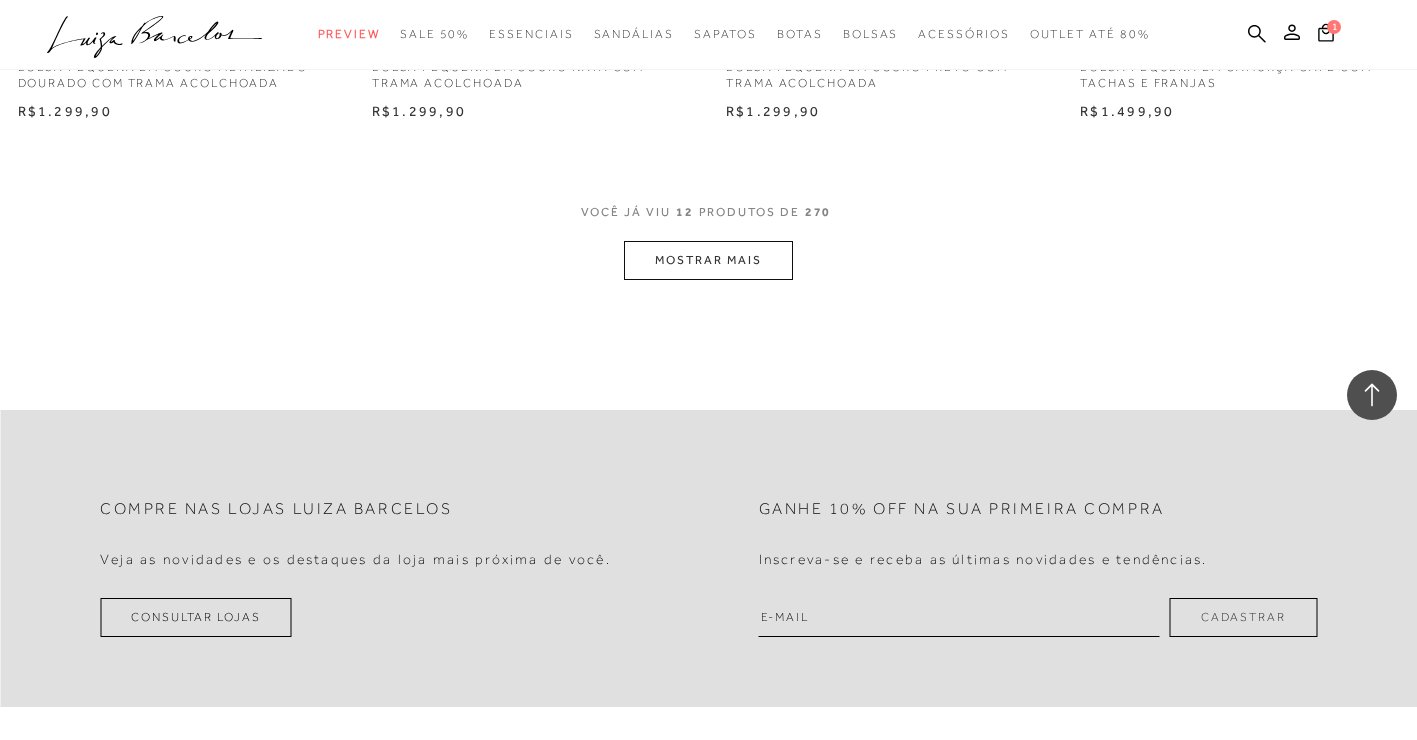 click on "MOSTRAR MAIS" at bounding box center [708, 260] 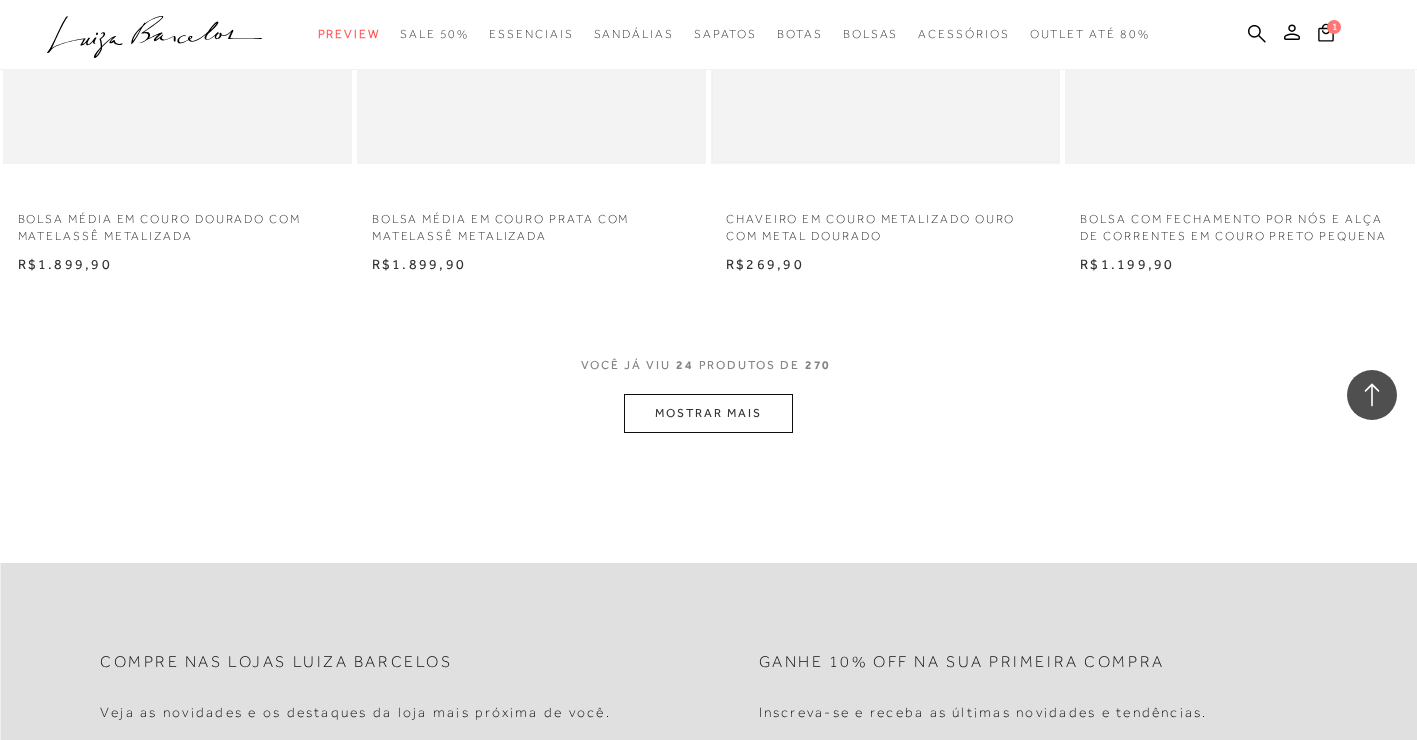 scroll, scrollTop: 4000, scrollLeft: 0, axis: vertical 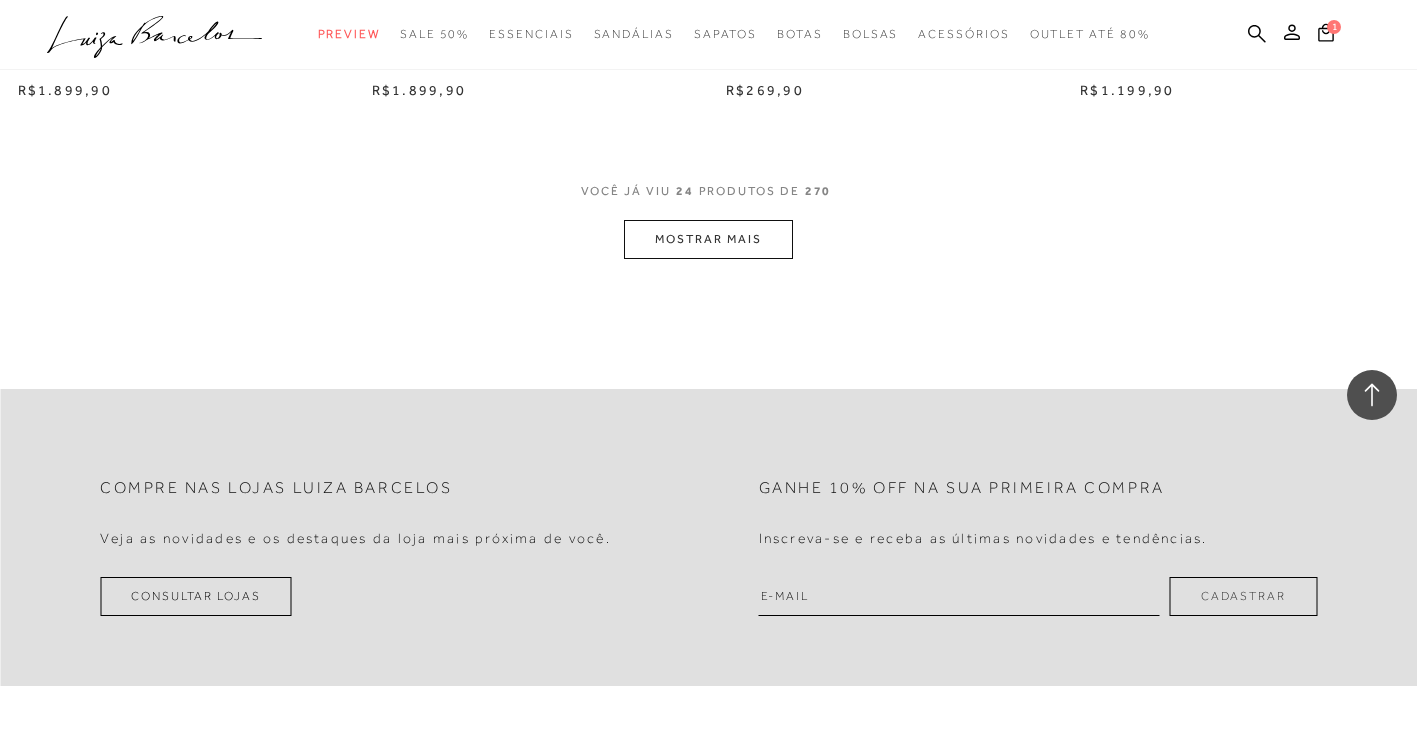 click on "MOSTRAR MAIS" at bounding box center [708, 239] 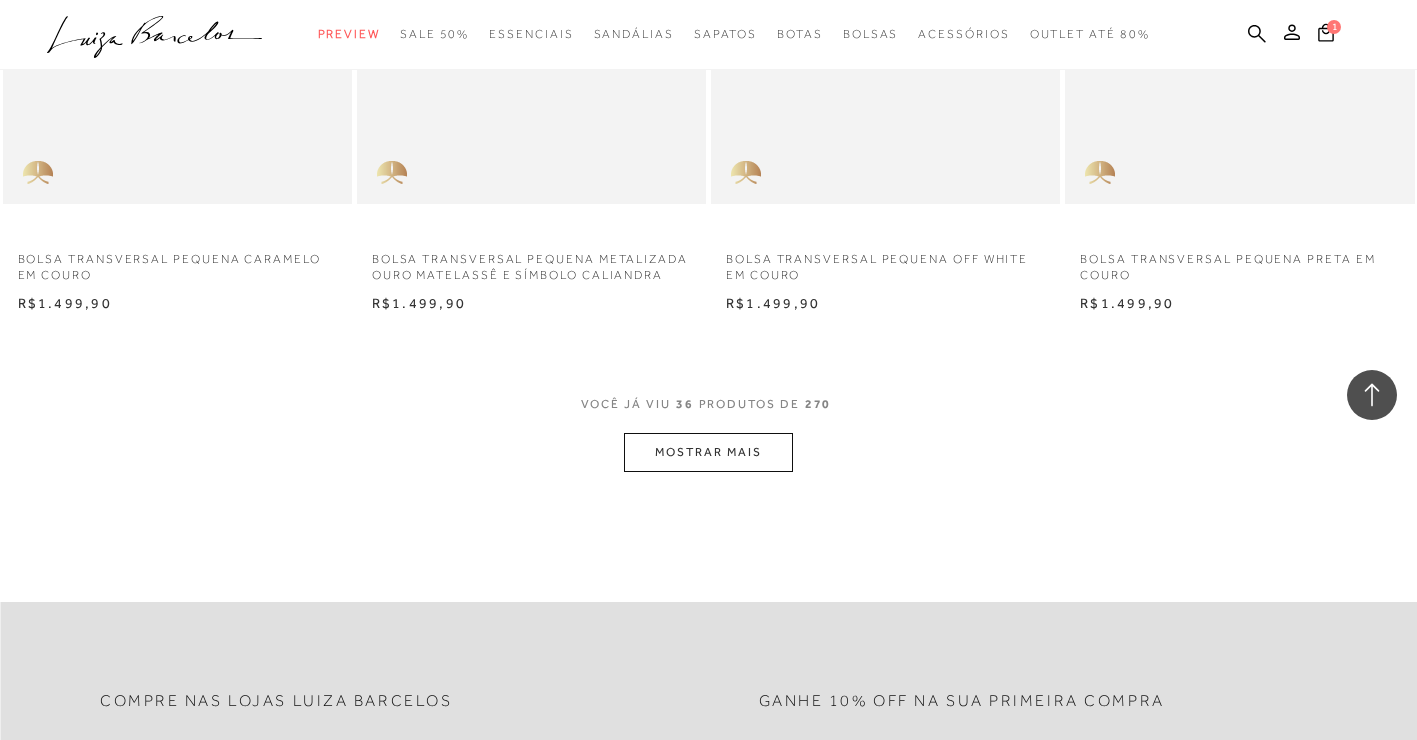 scroll, scrollTop: 5900, scrollLeft: 0, axis: vertical 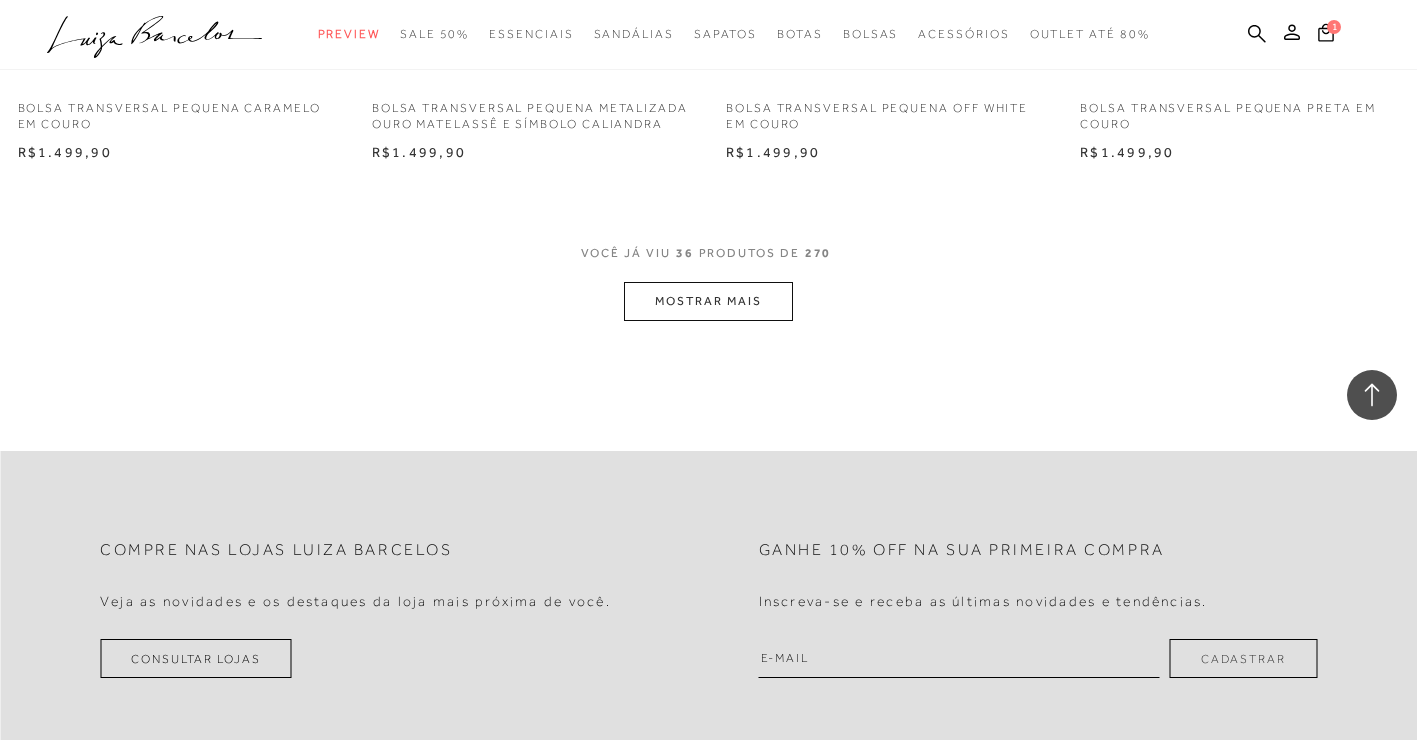 click on "MOSTRAR MAIS" at bounding box center [708, 301] 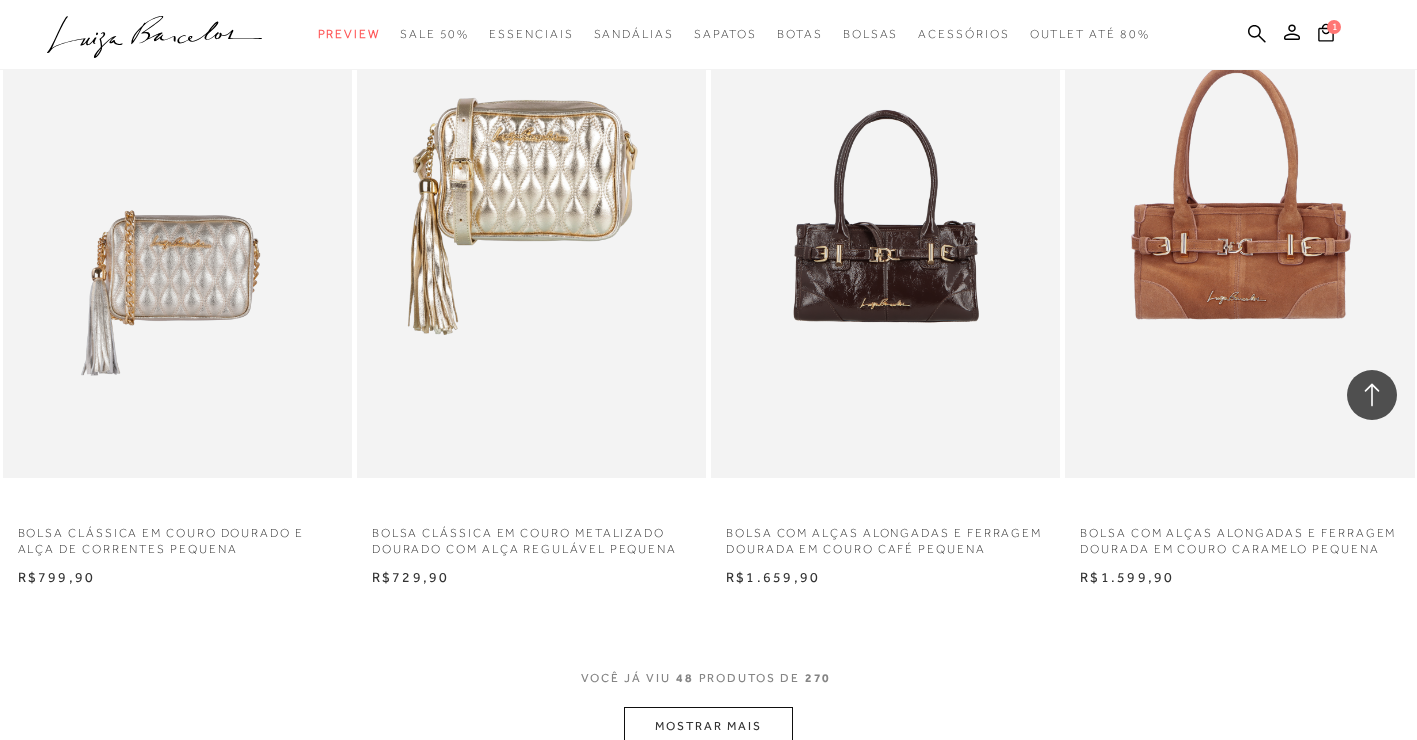 scroll, scrollTop: 7500, scrollLeft: 0, axis: vertical 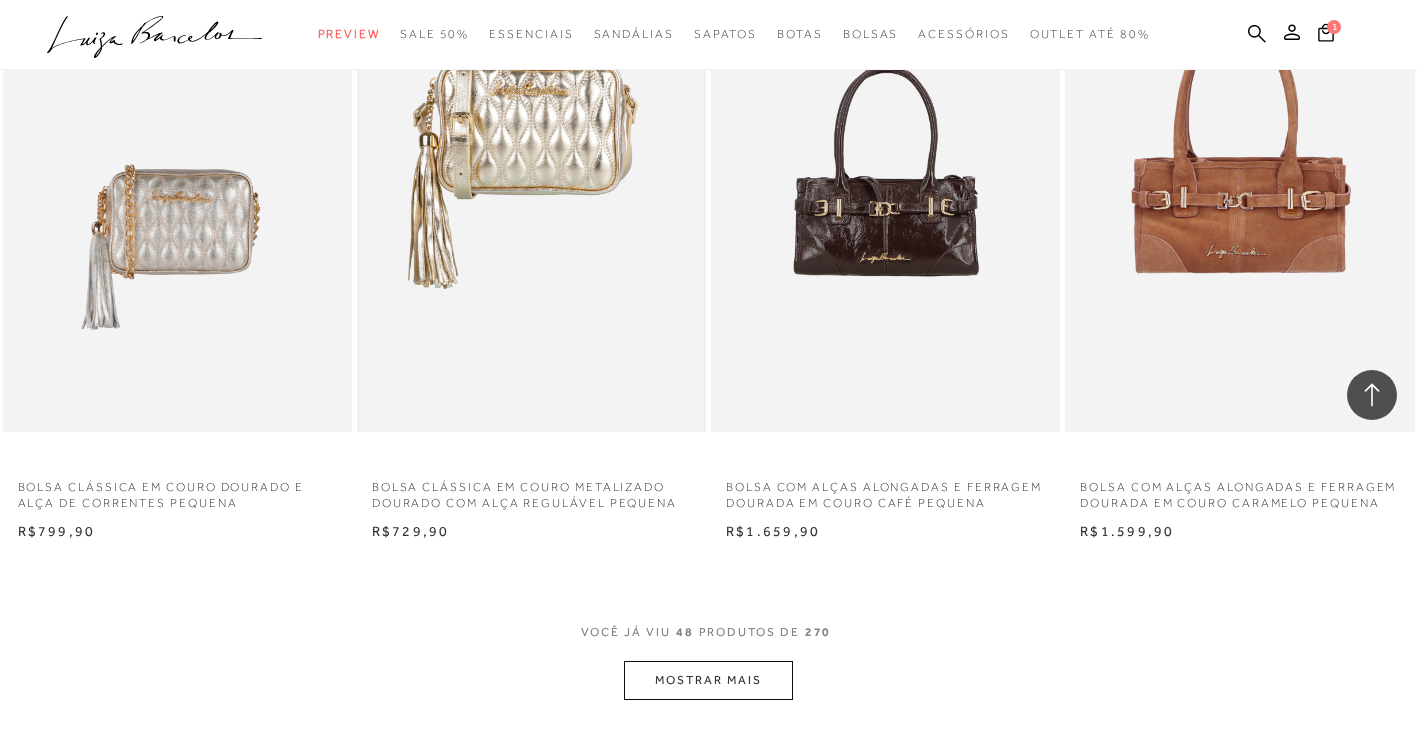 click at bounding box center (531, 170) 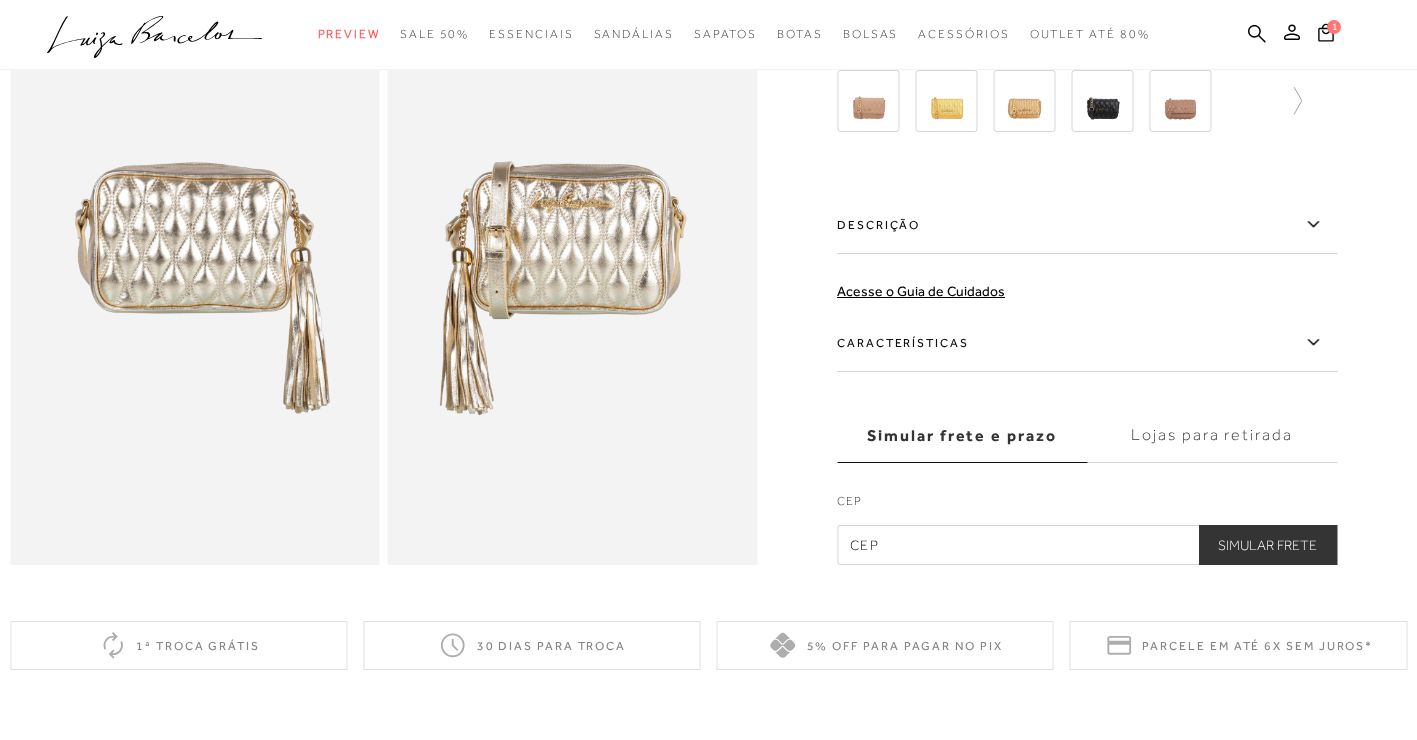 scroll, scrollTop: 0, scrollLeft: 0, axis: both 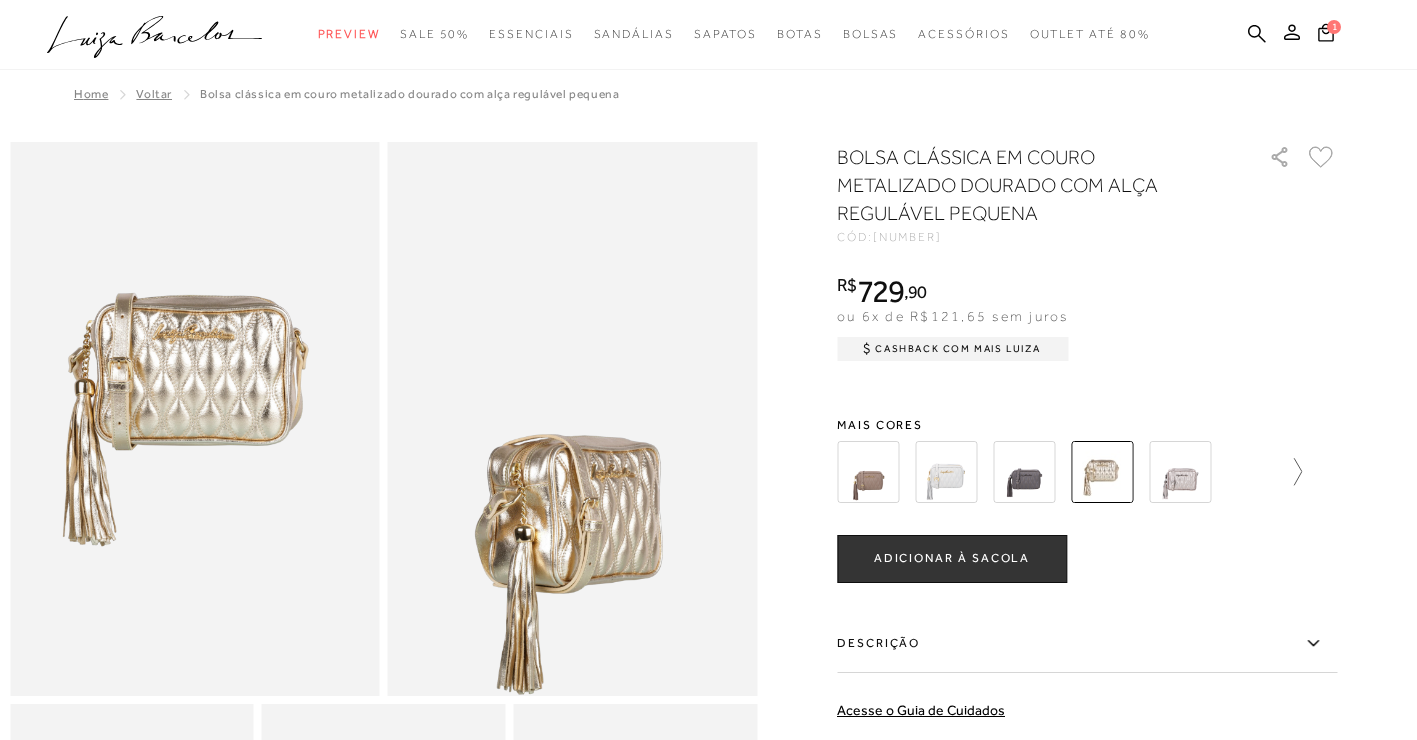 click 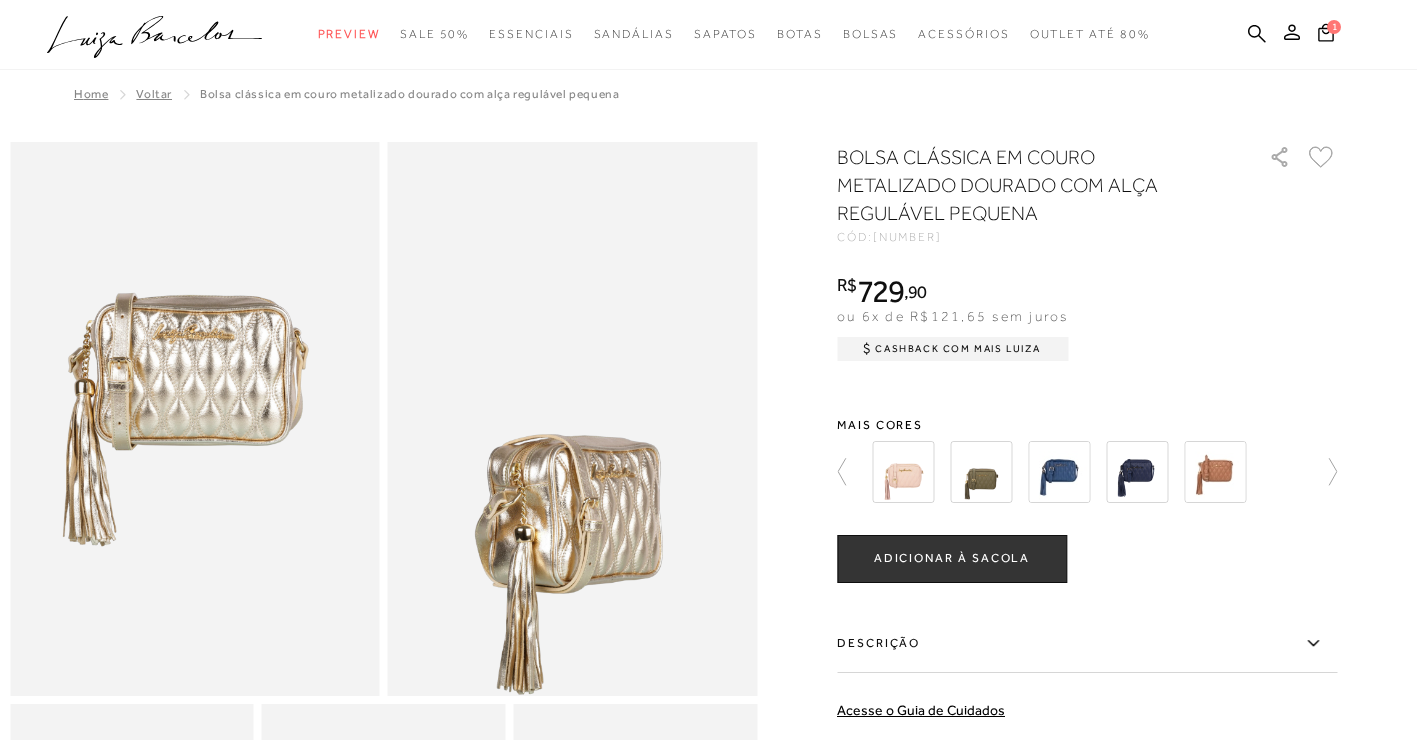 click at bounding box center [1215, 472] 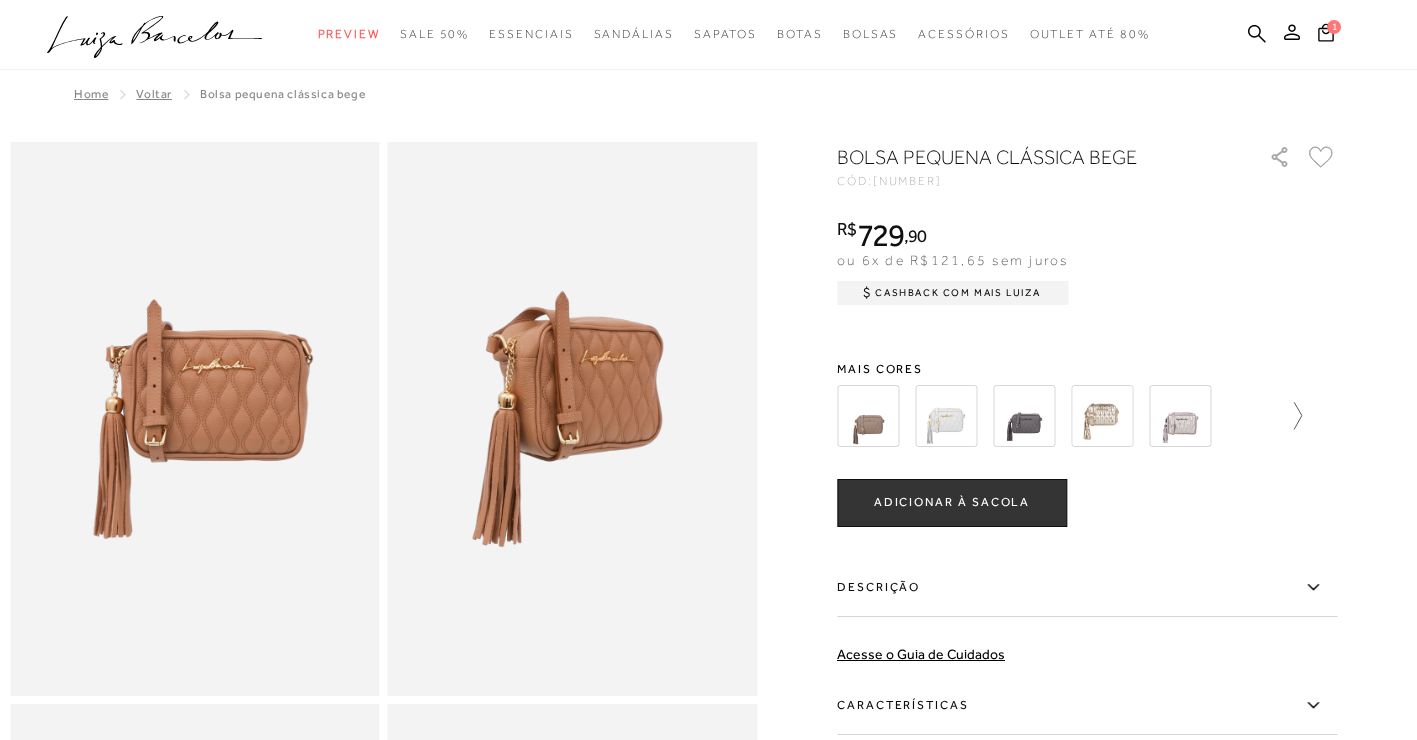 click 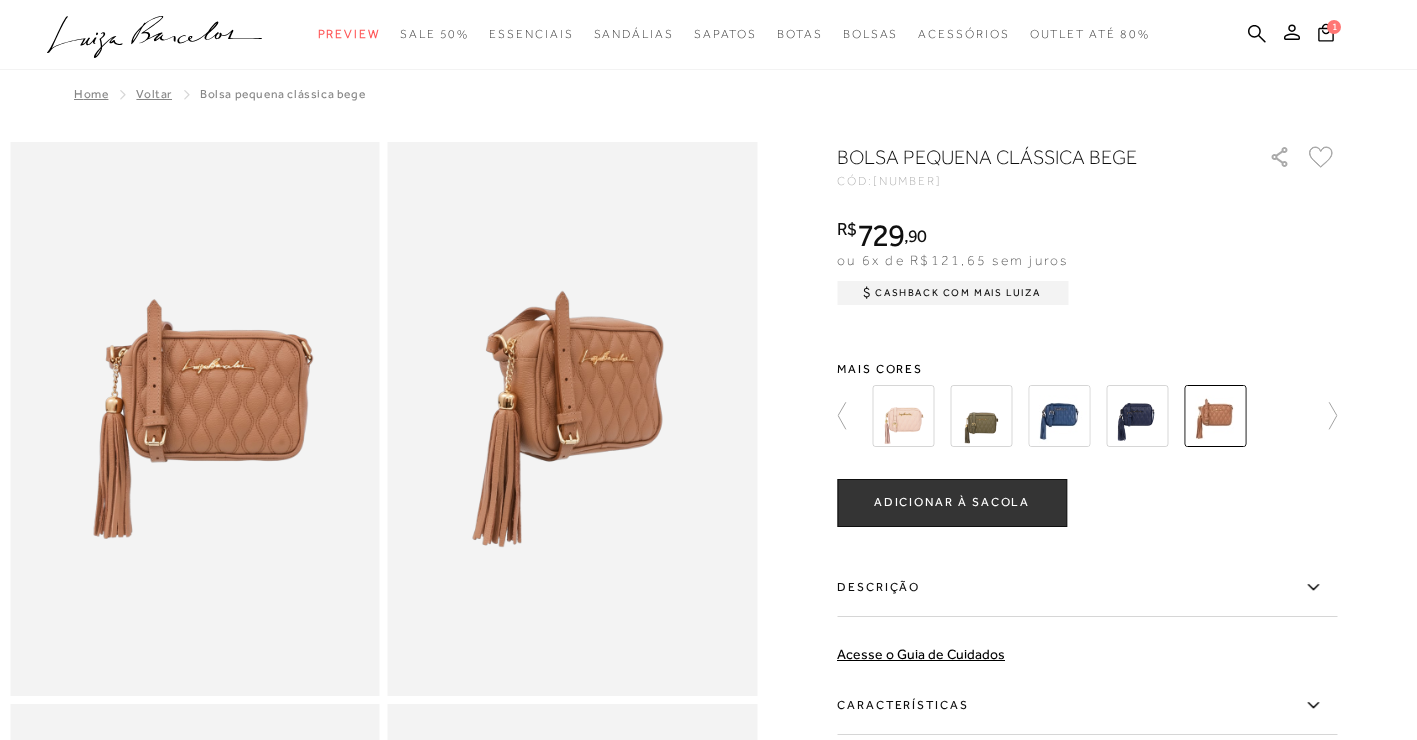 click at bounding box center (903, 416) 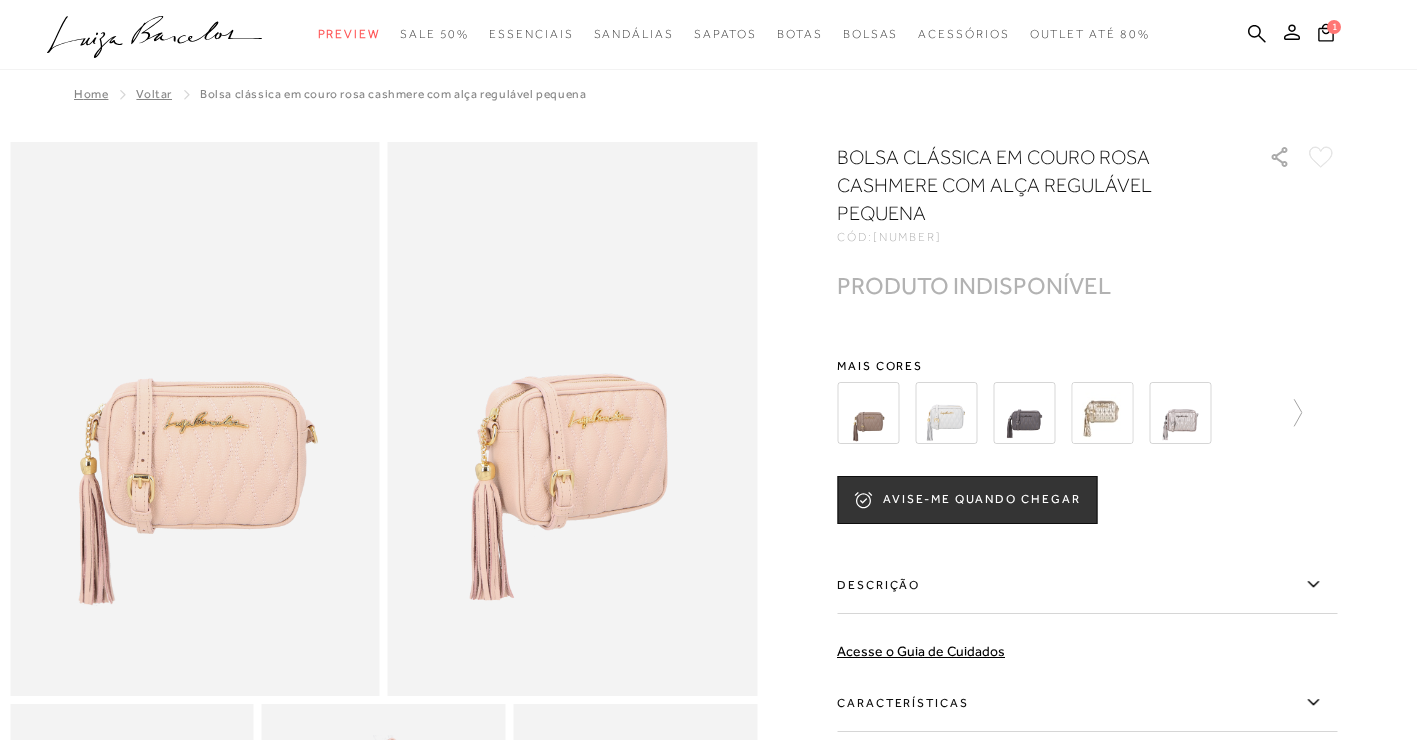 click at bounding box center (1102, 413) 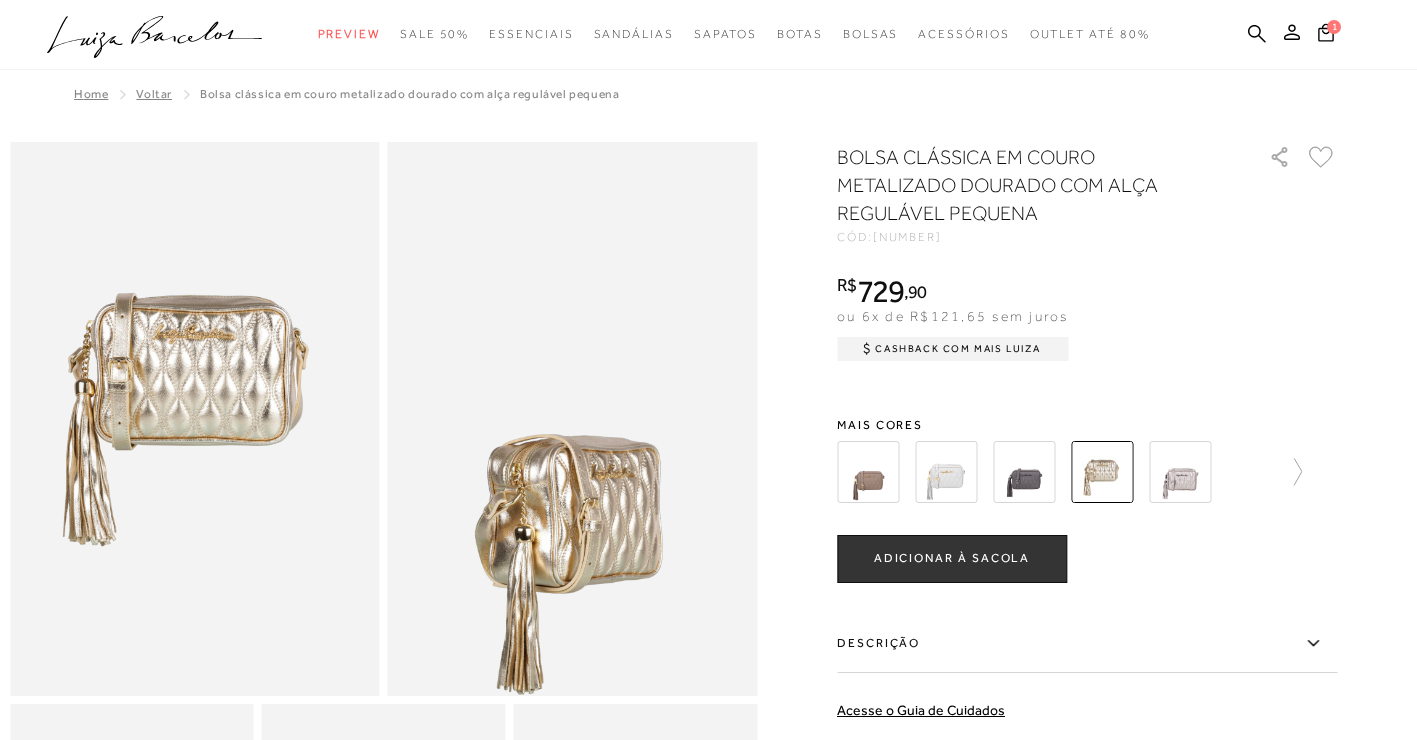 click on "ADICIONAR À SACOLA" at bounding box center [952, 559] 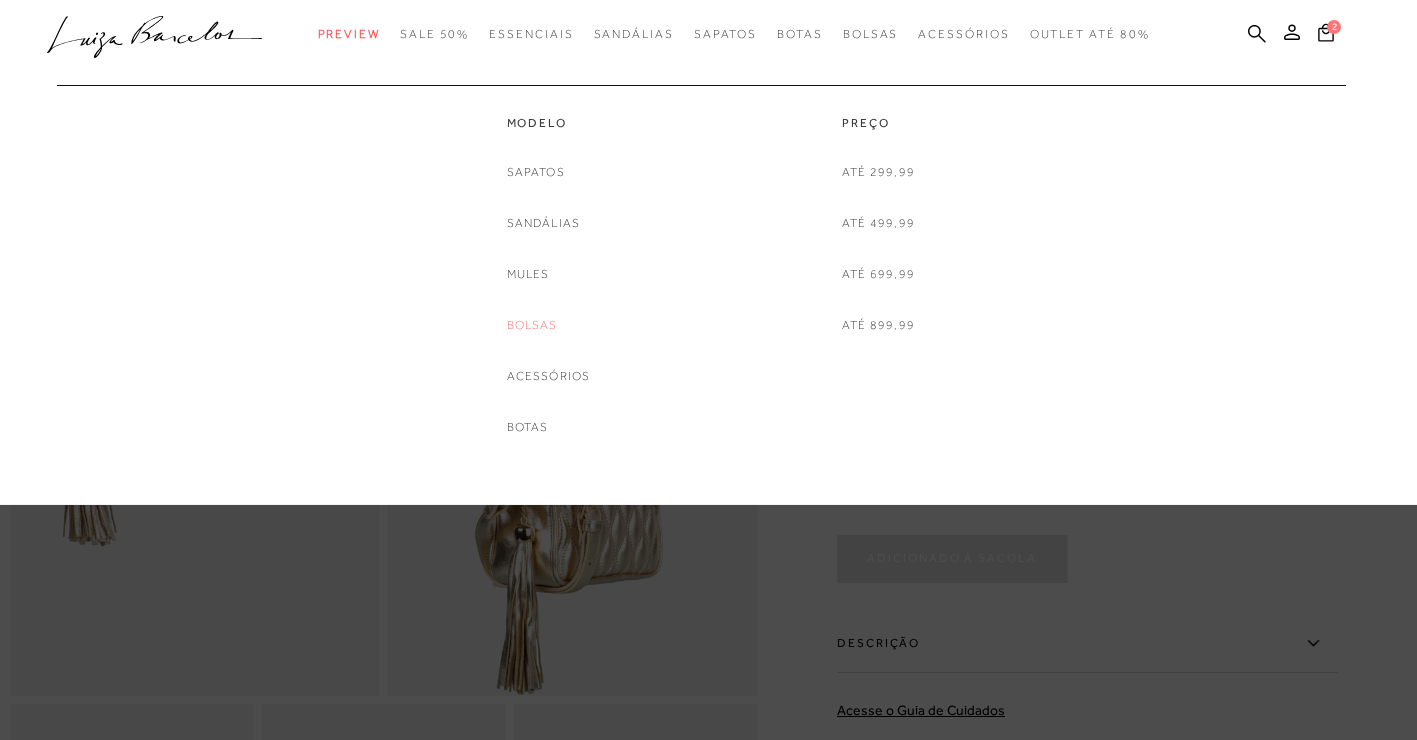 click on "Bolsas" at bounding box center (532, 325) 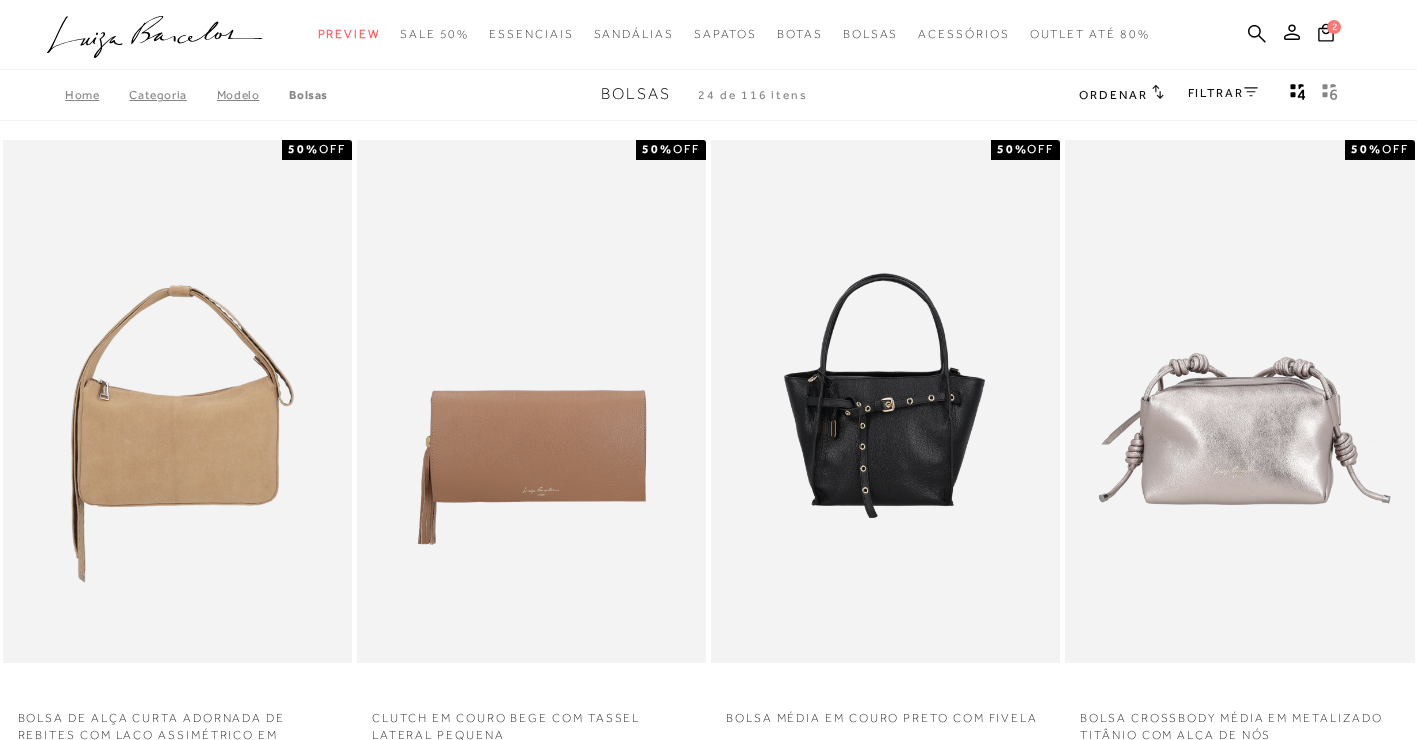 scroll, scrollTop: 200, scrollLeft: 0, axis: vertical 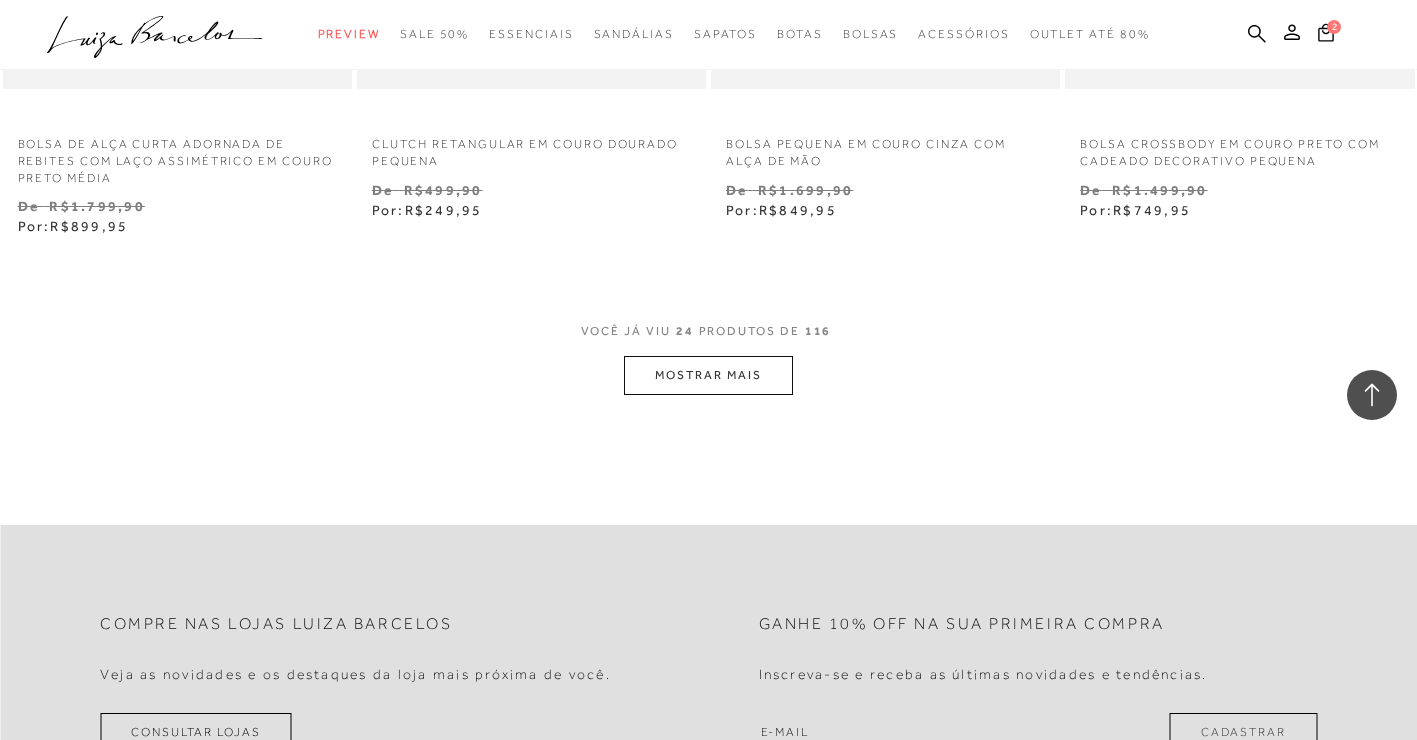 click on "MOSTRAR MAIS" at bounding box center [708, 375] 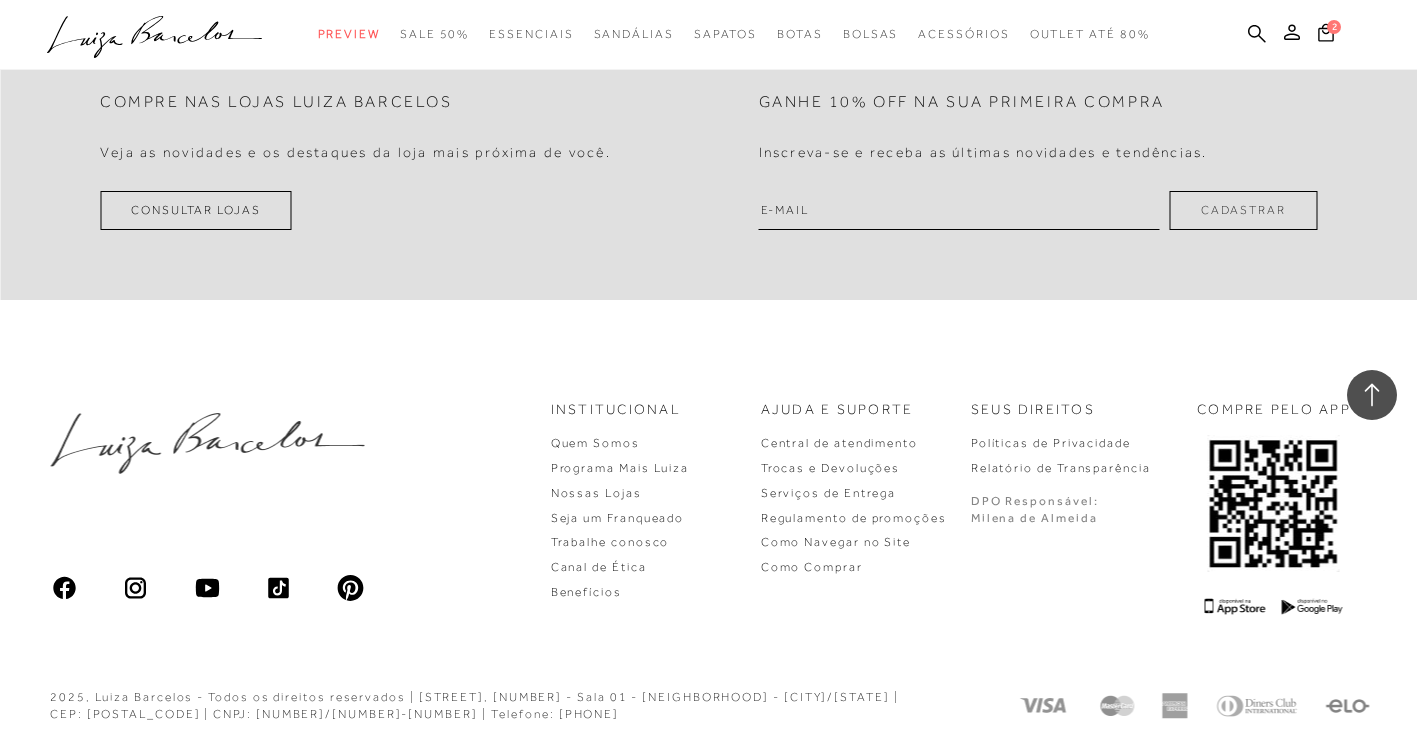 scroll, scrollTop: 8630, scrollLeft: 0, axis: vertical 